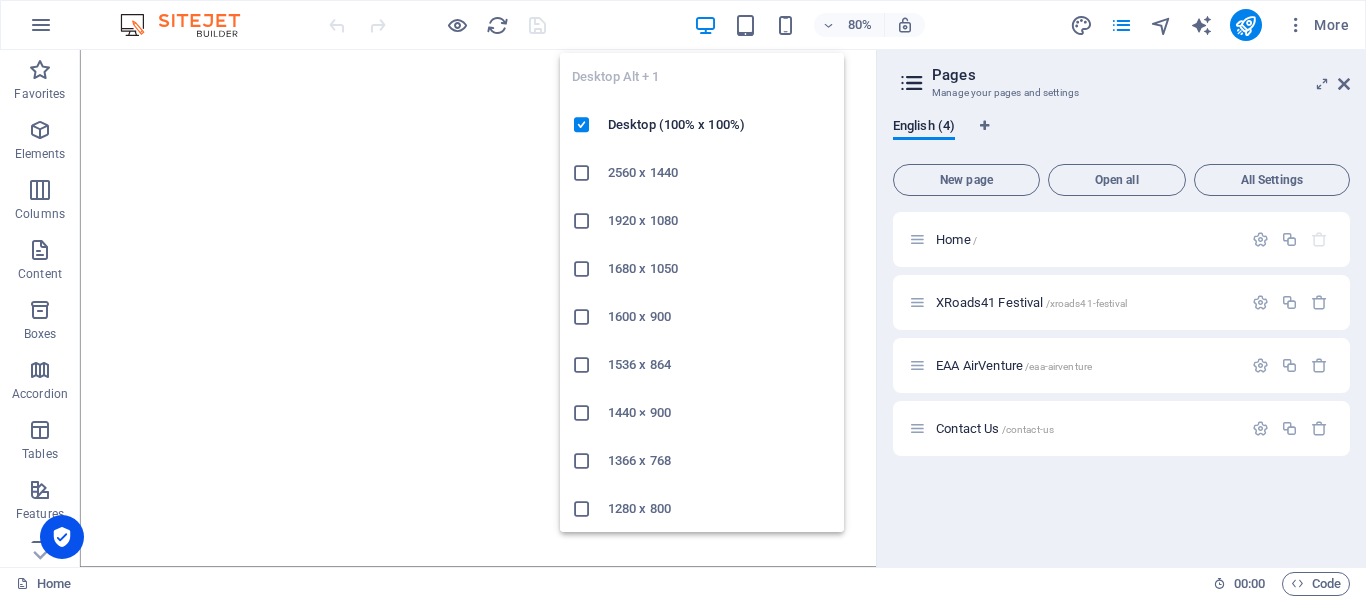 scroll, scrollTop: 0, scrollLeft: 0, axis: both 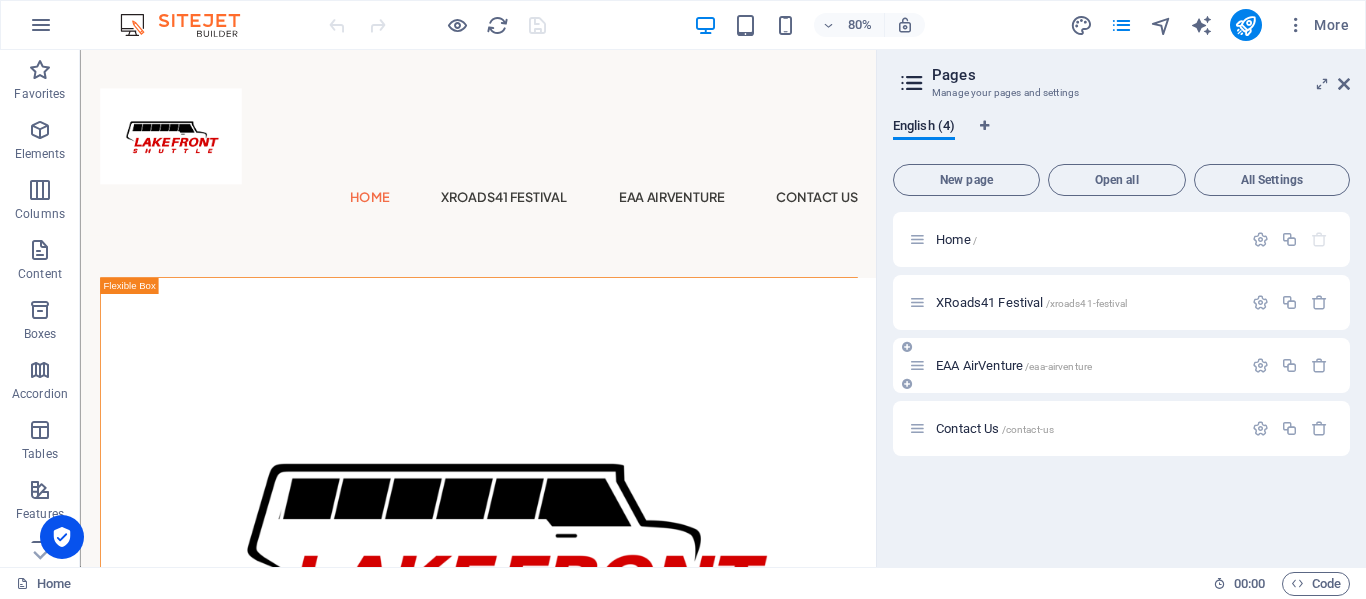click on "EAA AirVenture /eaa-airventure" at bounding box center (1014, 365) 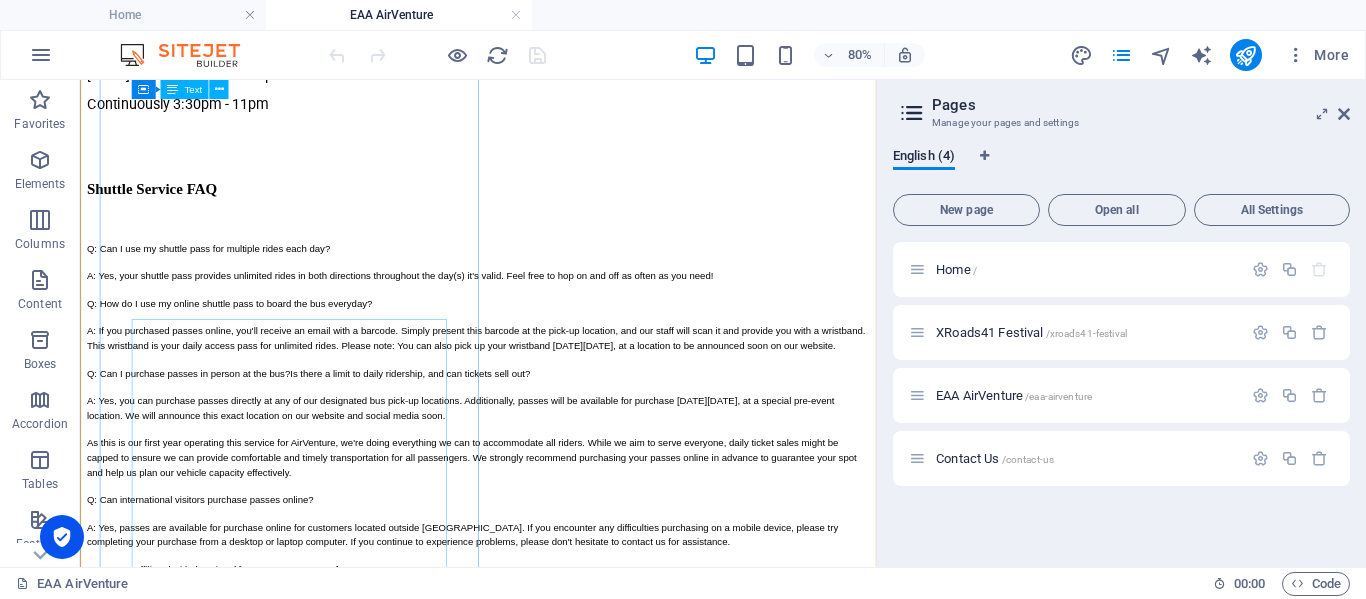 scroll, scrollTop: 879, scrollLeft: 0, axis: vertical 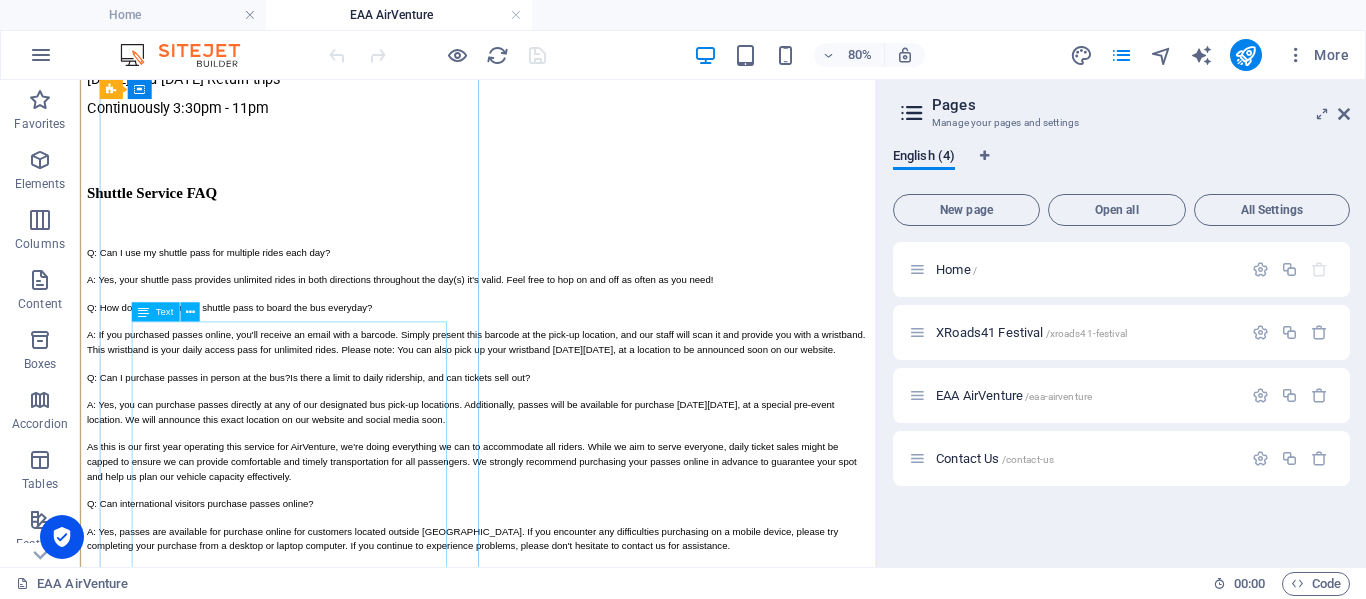 click on "Q: Can I use my shuttle pass for multiple rides each day? A: Yes, your shuttle pass provides unlimited rides in both directions throughout the day(s) it's valid. Feel free to hop on and off as often as you need! Q: How do I use my online shuttle pass to board the bus everyday? A: If you purchased passes online, you'll receive an email with a barcode. Simply present this barcode at the pick-up location, and our staff will scan it and provide you with a wristband. This wristband is your daily access pass for unlimited rides. Please note: You can also pick up your wristband [DATE][DATE], at a location to be announced soon on our website. Q: Can I purchase passes in person at the bus?  Is there a limit to daily ridership, and can tickets sell out? Q: Can international visitors purchase passes online? Q: Are you affiliated with the City of [GEOGRAPHIC_DATA]? Q: What is your cancellation policy? A: Passes can be cancelled and refunded up to [DATE]." at bounding box center [577, 556] 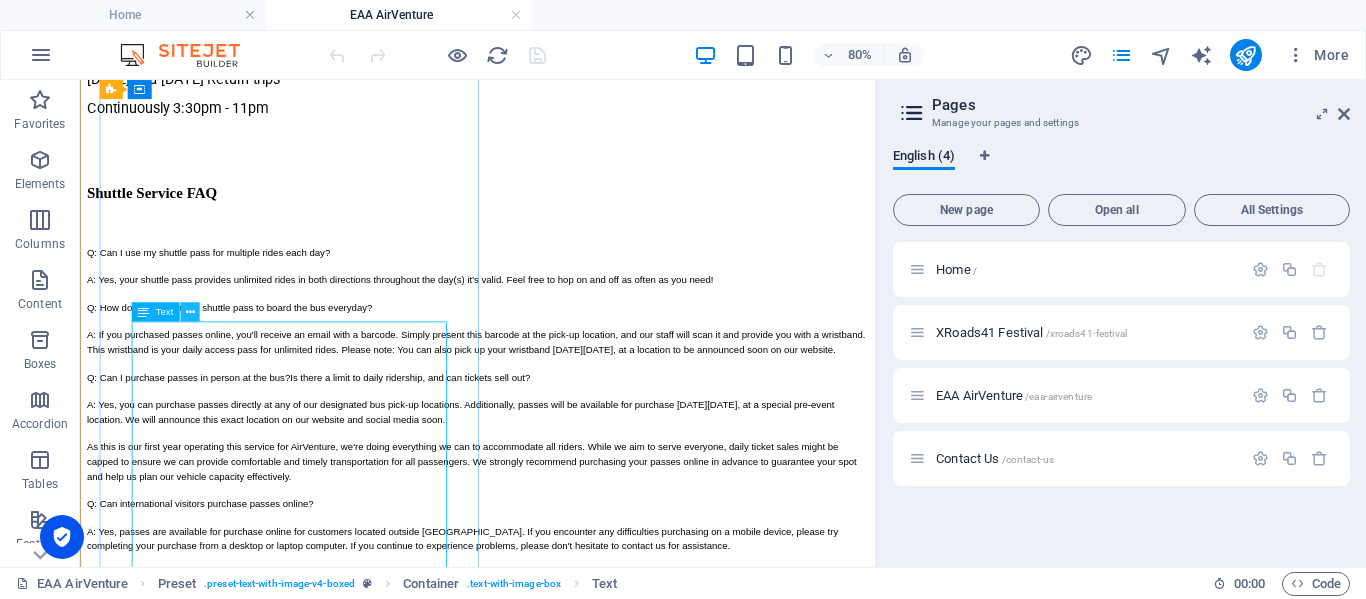 click at bounding box center (189, 312) 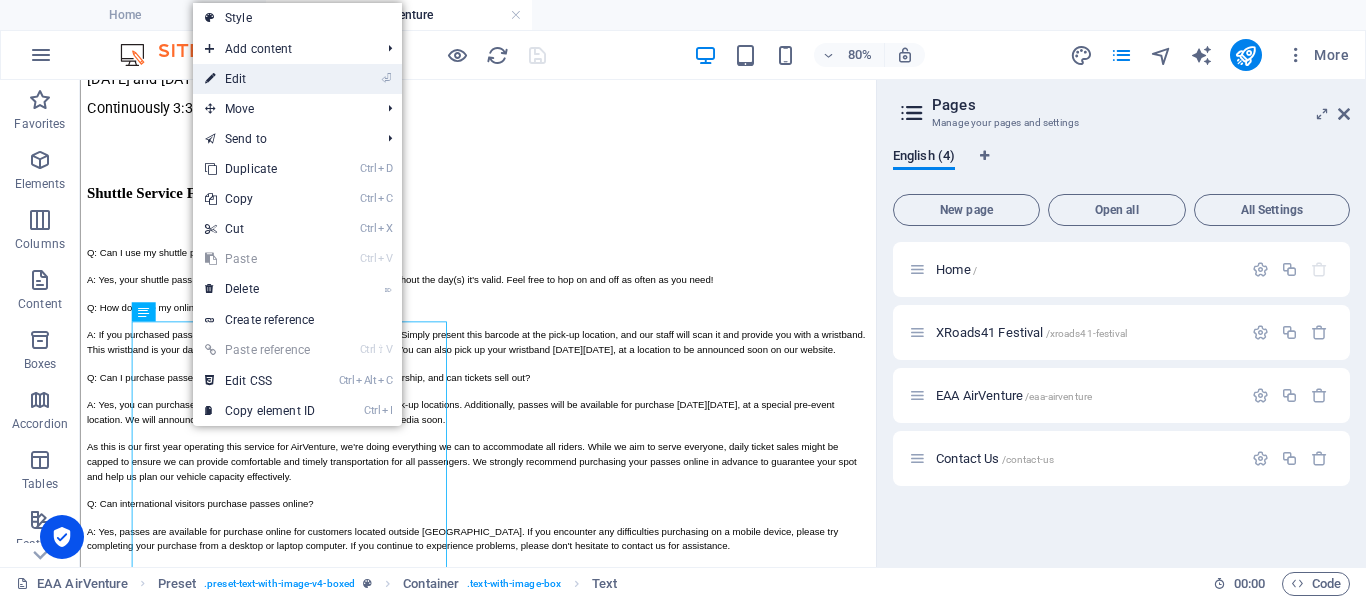click on "⏎  Edit" at bounding box center (260, 79) 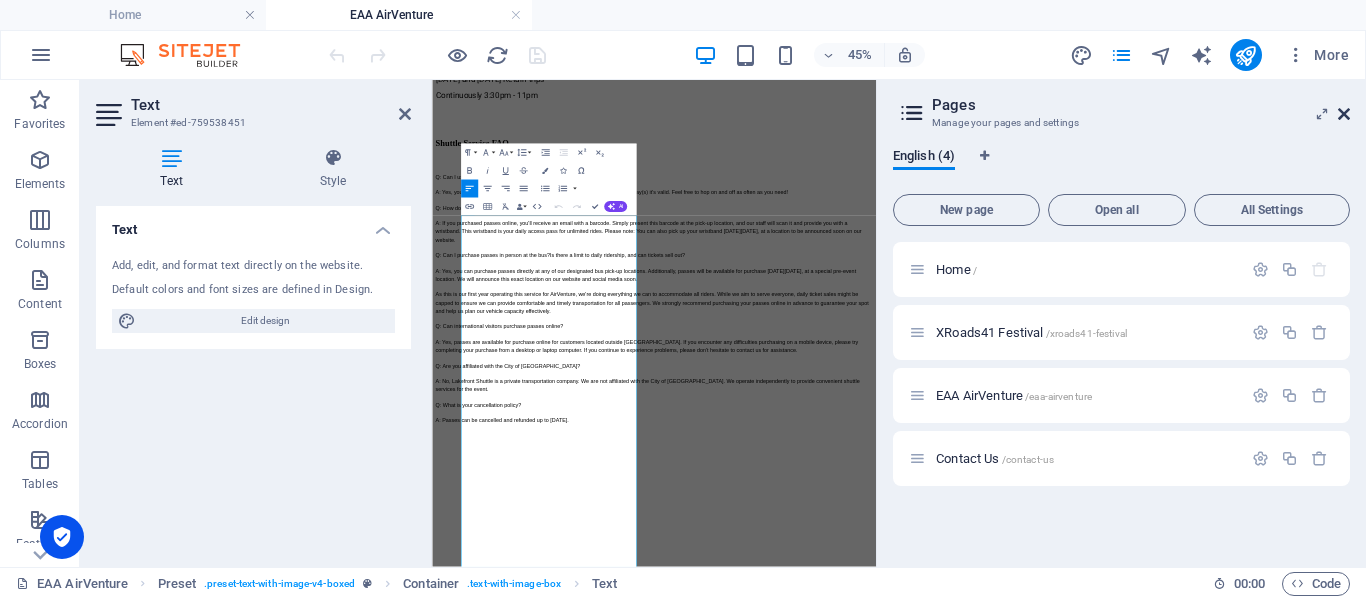 click at bounding box center (1344, 114) 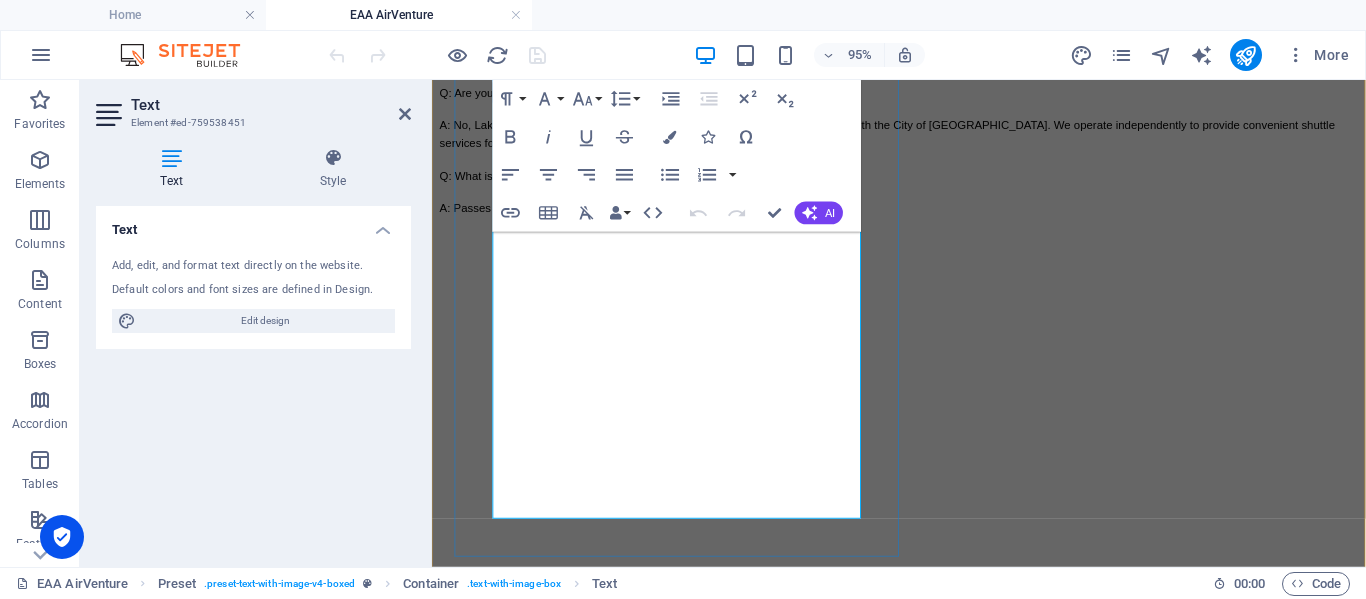 scroll, scrollTop: 1506, scrollLeft: 0, axis: vertical 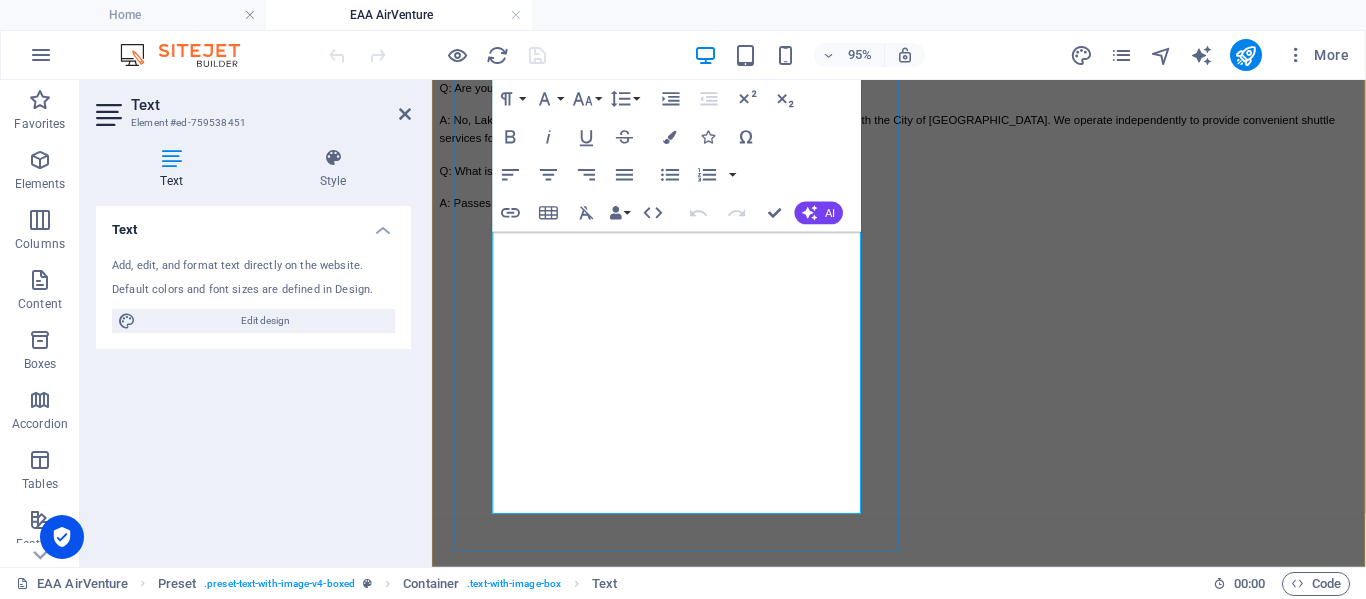 click on "A: No, Lakefront Shuttle is a private transportation company. We are not affiliated with the City of [GEOGRAPHIC_DATA]. We operate independently to provide convenient shuttle services for the event." at bounding box center [923, 131] 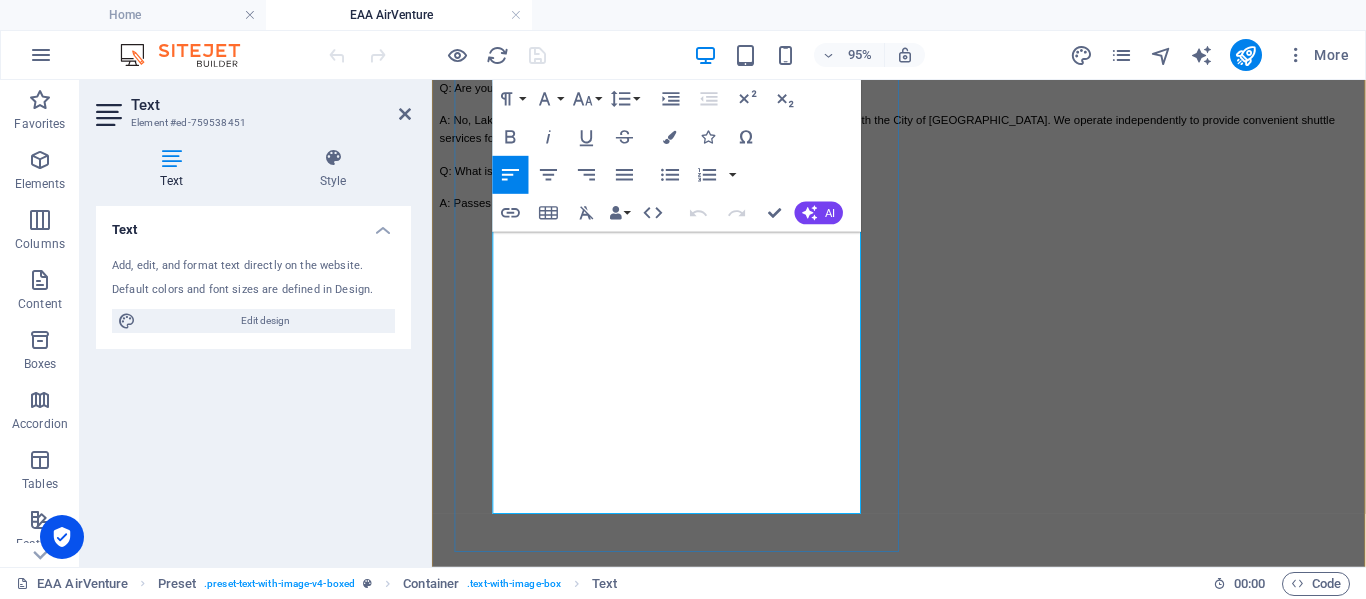 type 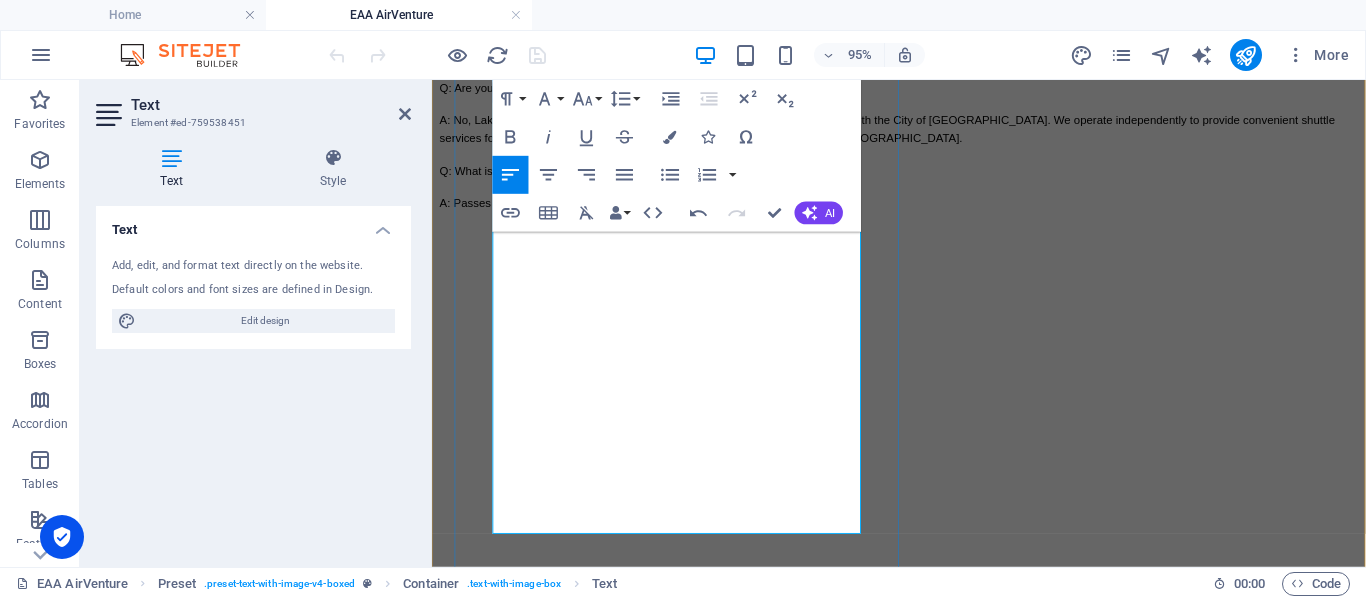 click on "A: No, Lakefront Shuttle is a private transportation company. We are not affiliated with the City of [GEOGRAPHIC_DATA]. We operate independently to provide convenient shuttle services for the event. (Go Transit does have bus routes that bring you close to [GEOGRAPHIC_DATA]." at bounding box center [923, 131] 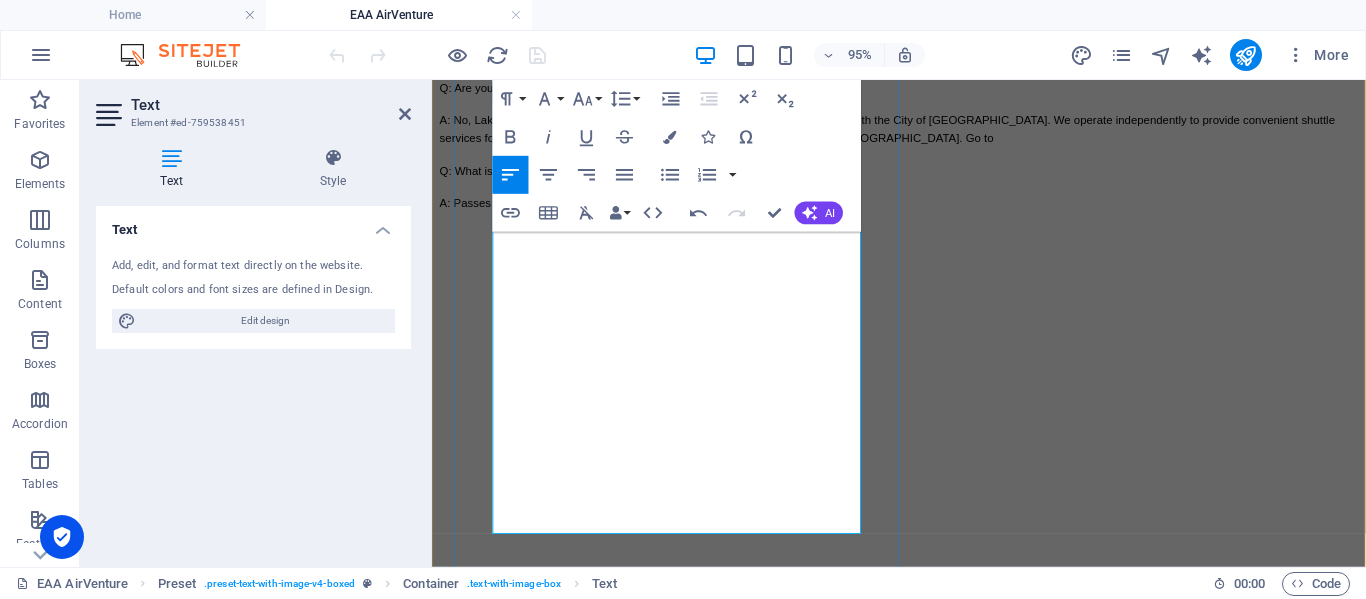 click on "A: No, Lakefront Shuttle is a private transportation company. We are not affiliated with the City of [GEOGRAPHIC_DATA]. We operate independently to provide convenient shuttle services for the event. (Go Transit does have bus routes that bring you close to [GEOGRAPHIC_DATA]. Go to" at bounding box center [923, 131] 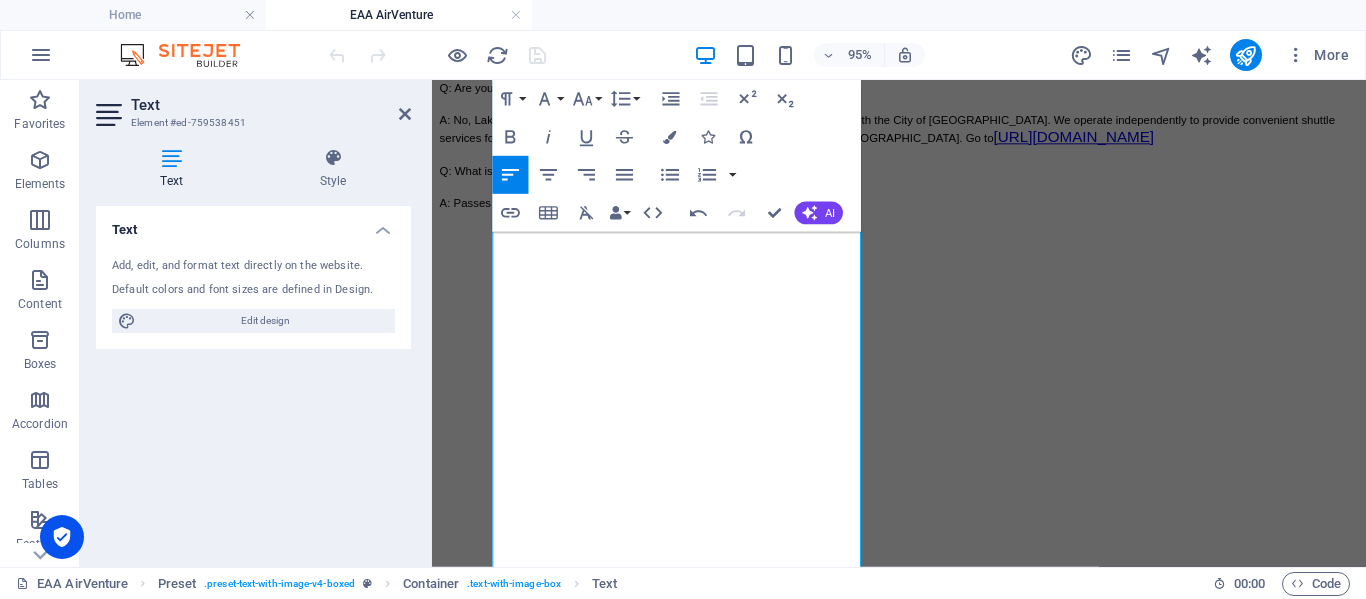 scroll, scrollTop: 871, scrollLeft: 7, axis: both 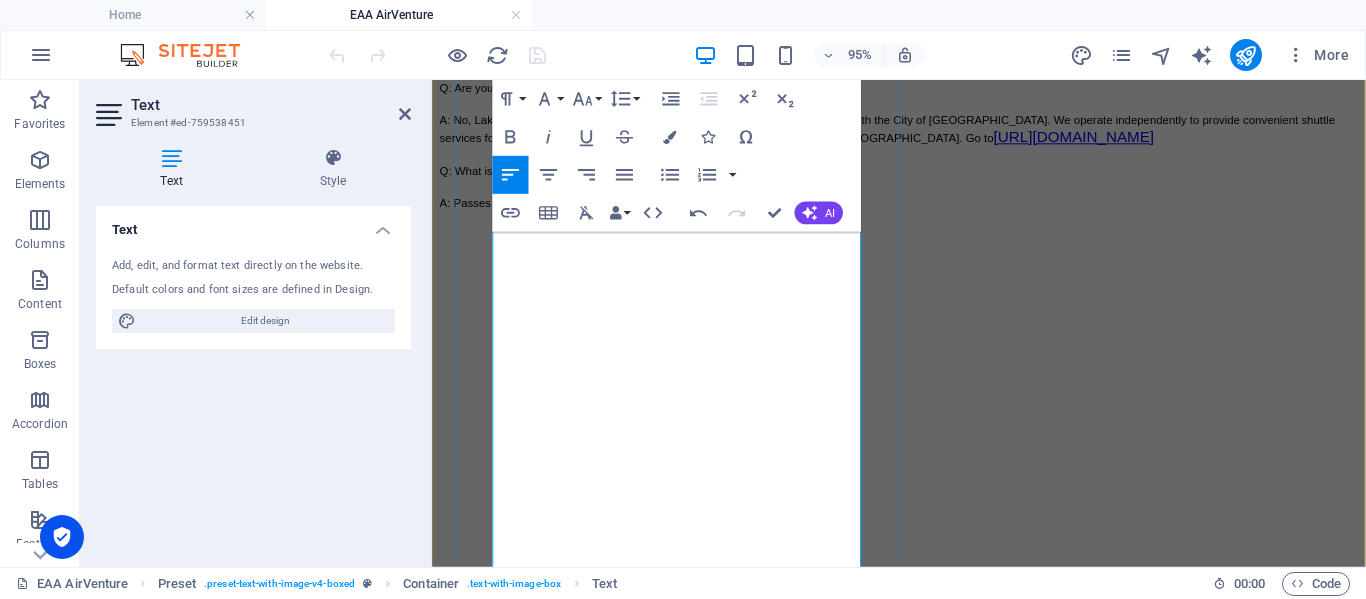 drag, startPoint x: 507, startPoint y: 490, endPoint x: 582, endPoint y: 517, distance: 79.71198 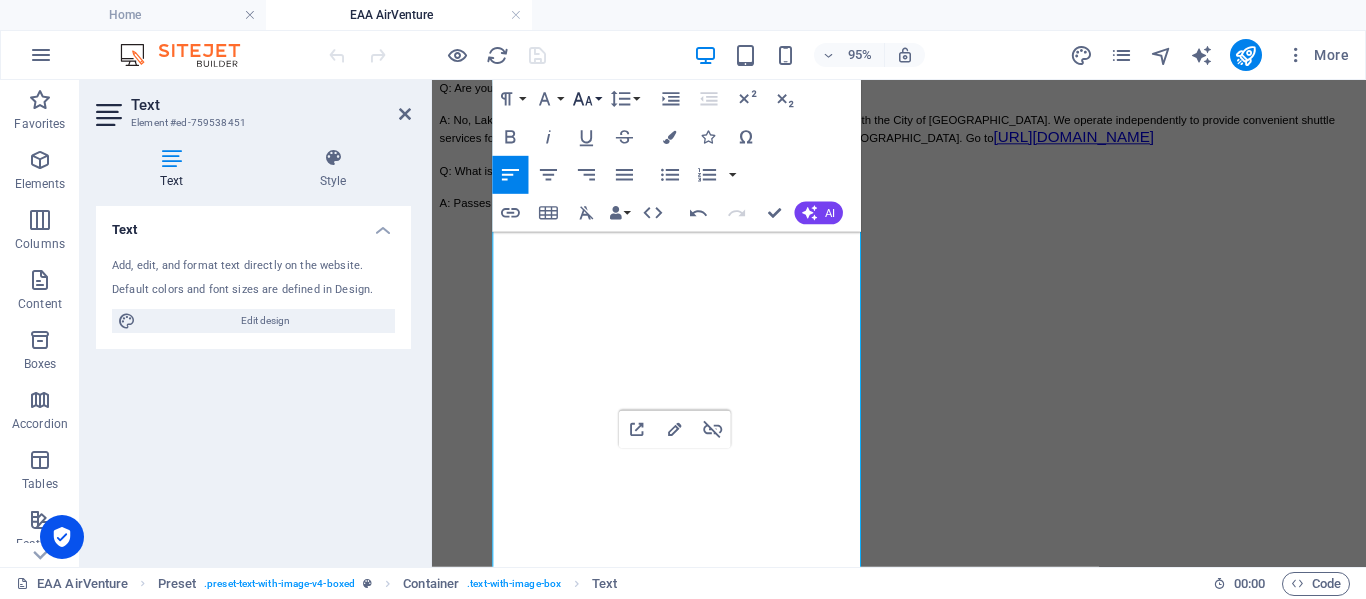 click 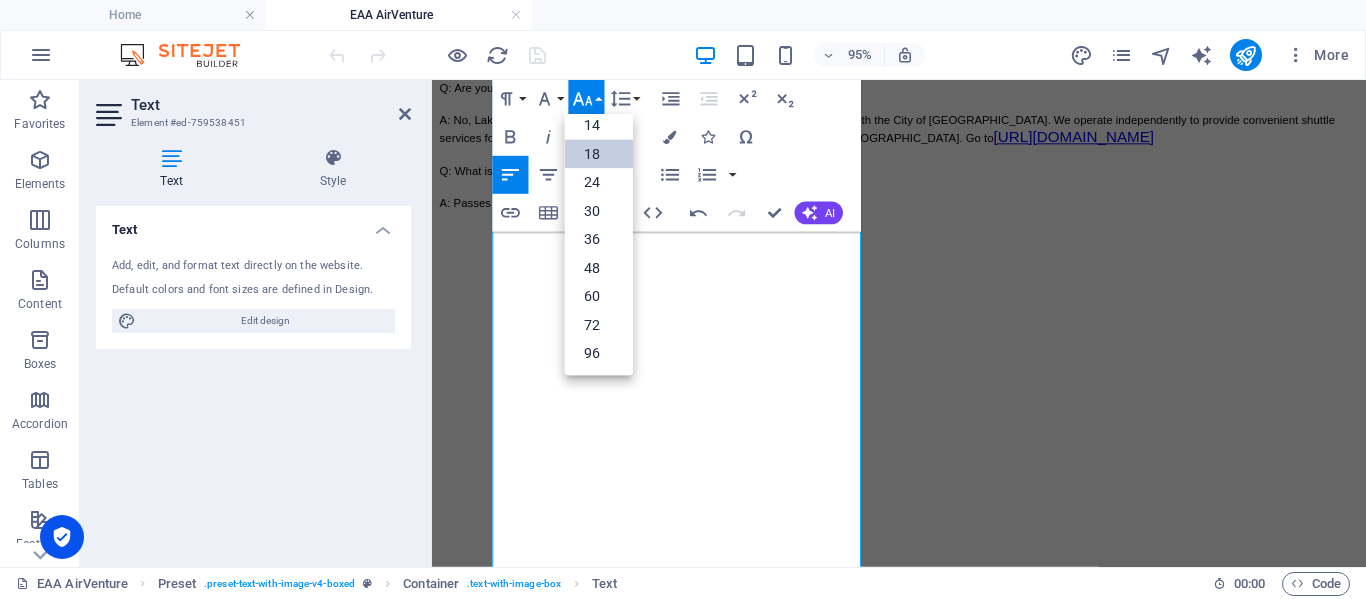 scroll, scrollTop: 161, scrollLeft: 0, axis: vertical 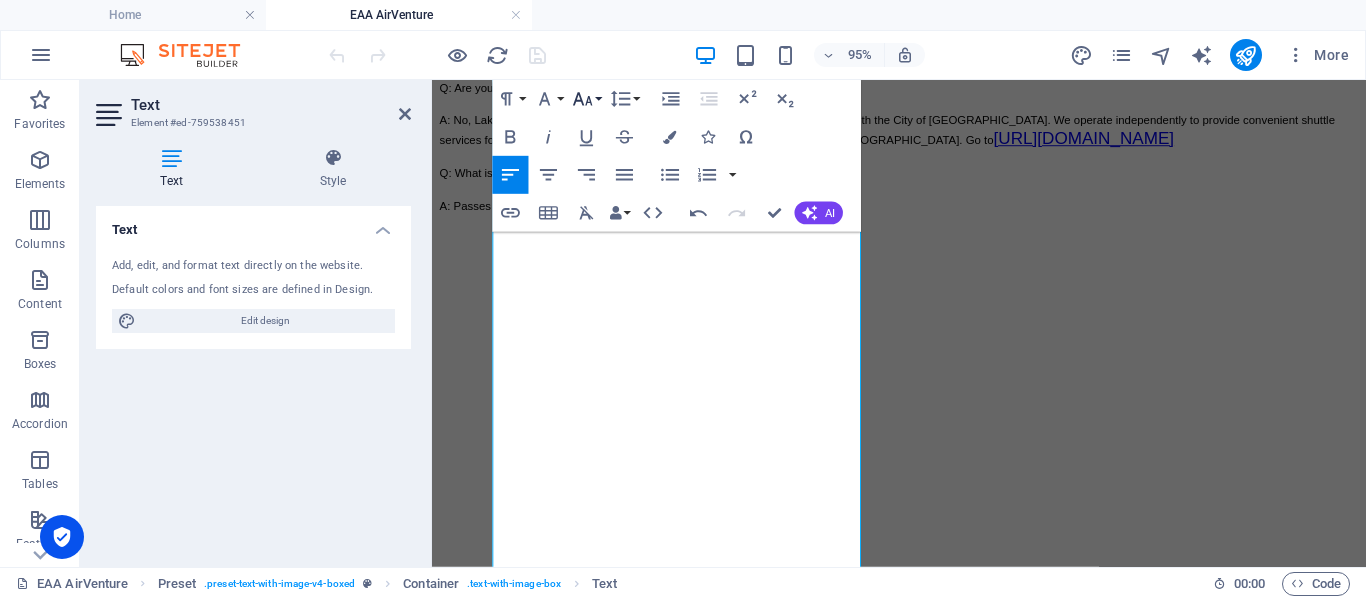 click 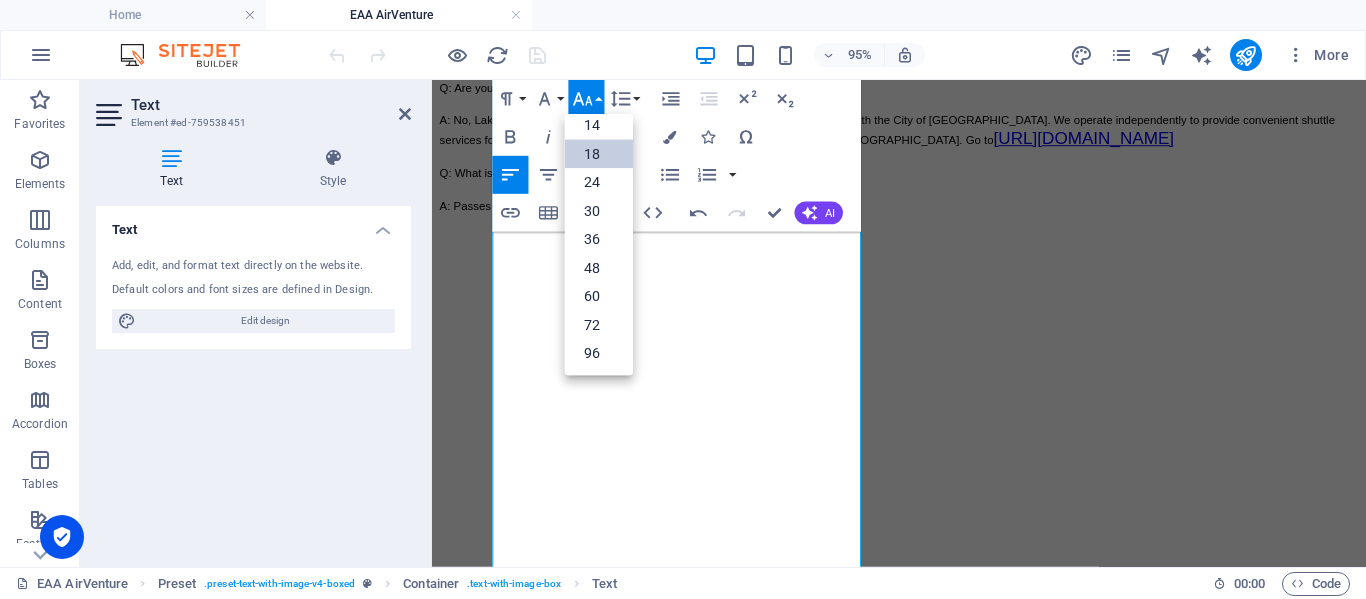scroll, scrollTop: 161, scrollLeft: 0, axis: vertical 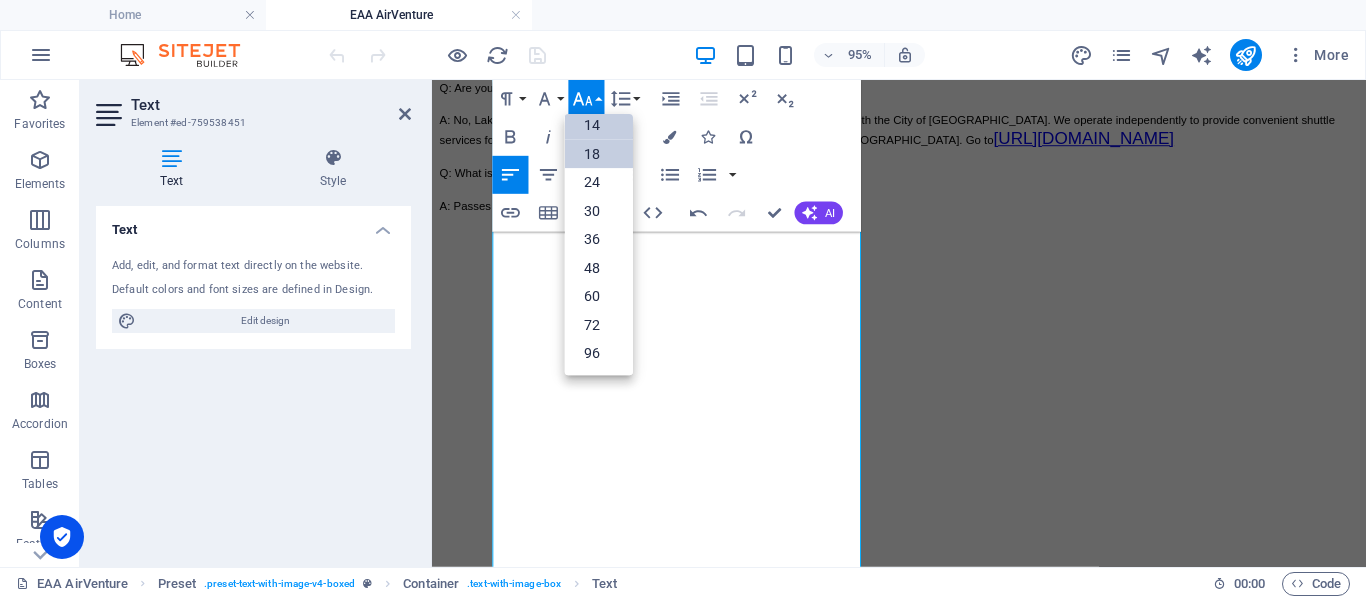click on "14" at bounding box center (599, 125) 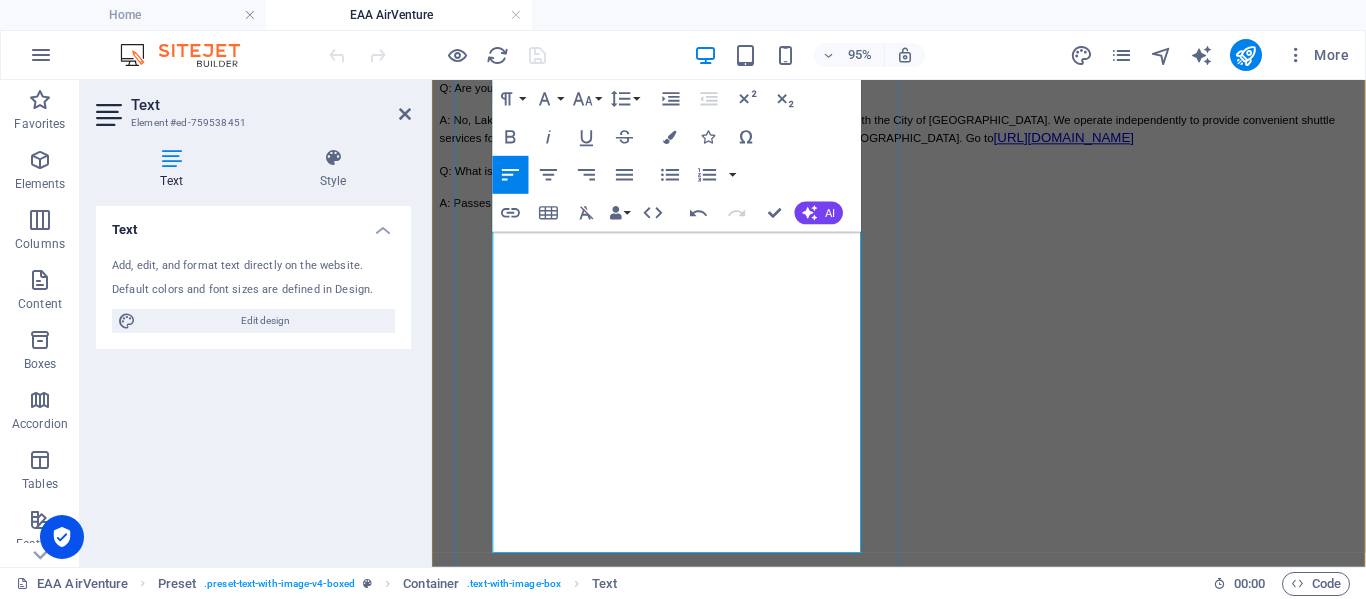 click on "[URL][DOMAIN_NAME]" at bounding box center (1097, 141) 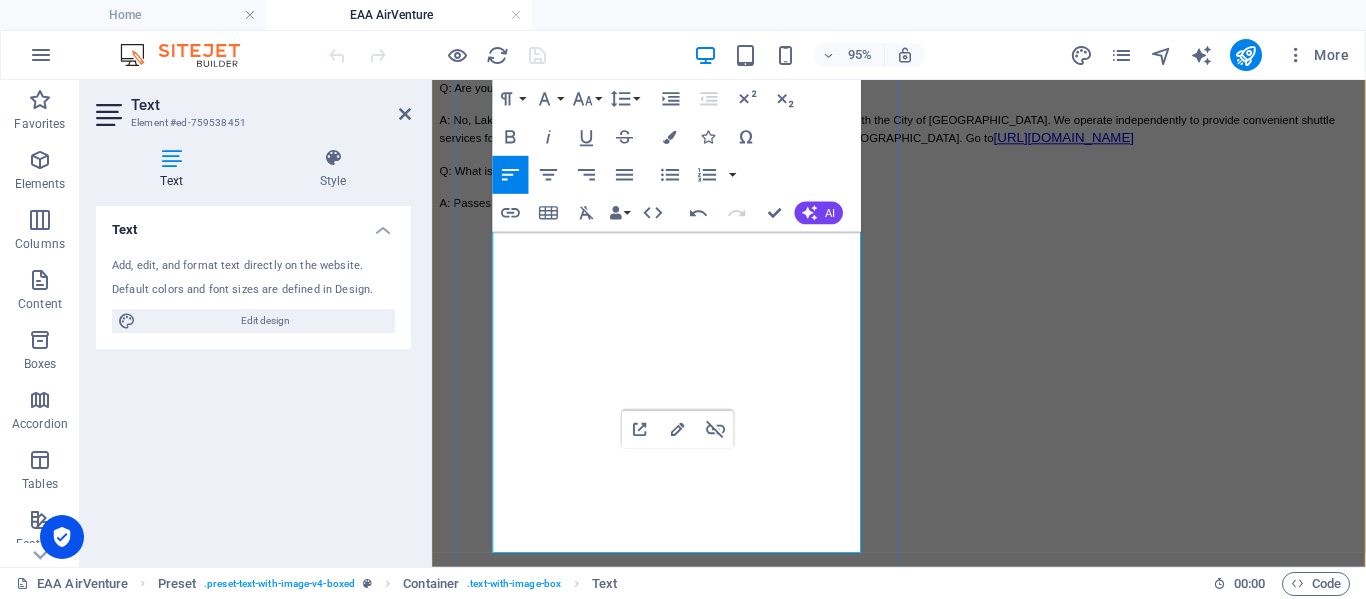 click on "[URL][DOMAIN_NAME]" at bounding box center (1097, 140) 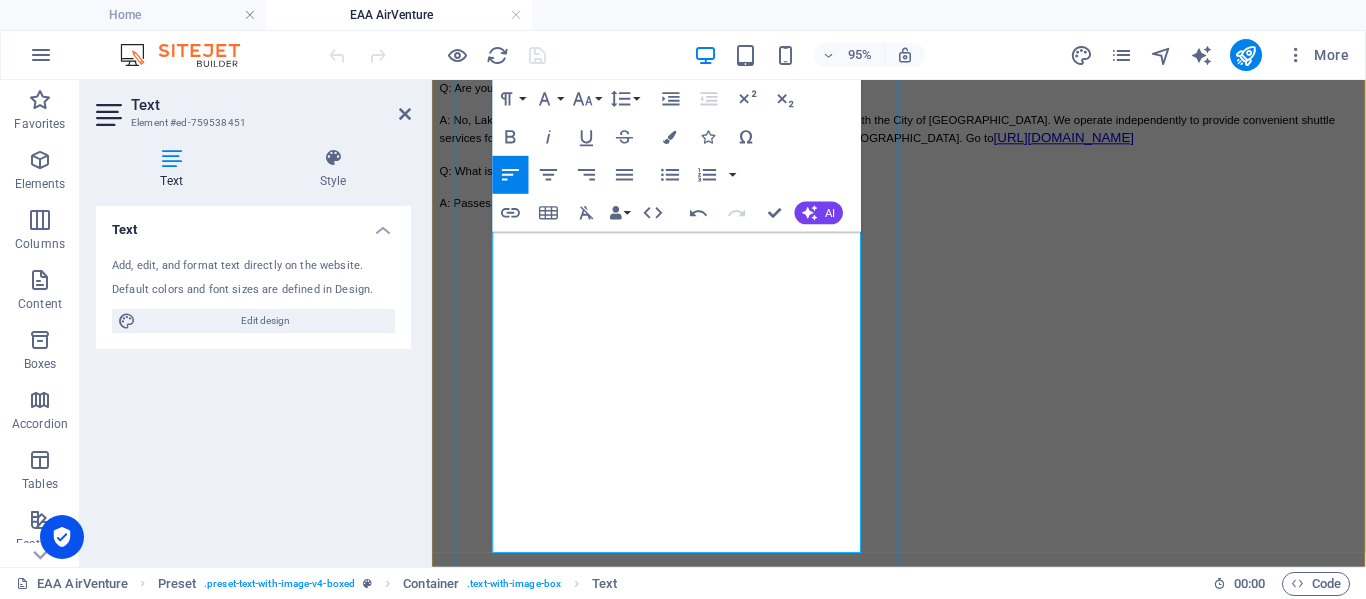 click on "Q: Are you affiliated with the City of [GEOGRAPHIC_DATA]?" at bounding box center [600, 89] 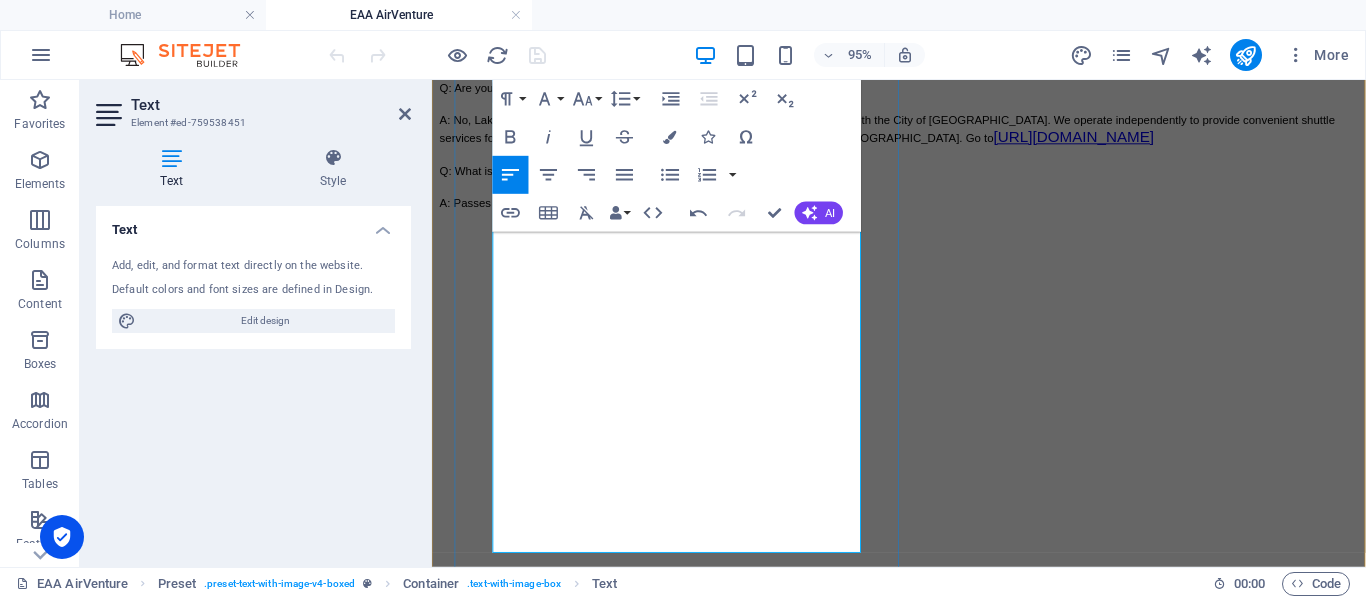 scroll, scrollTop: 645, scrollLeft: 7, axis: both 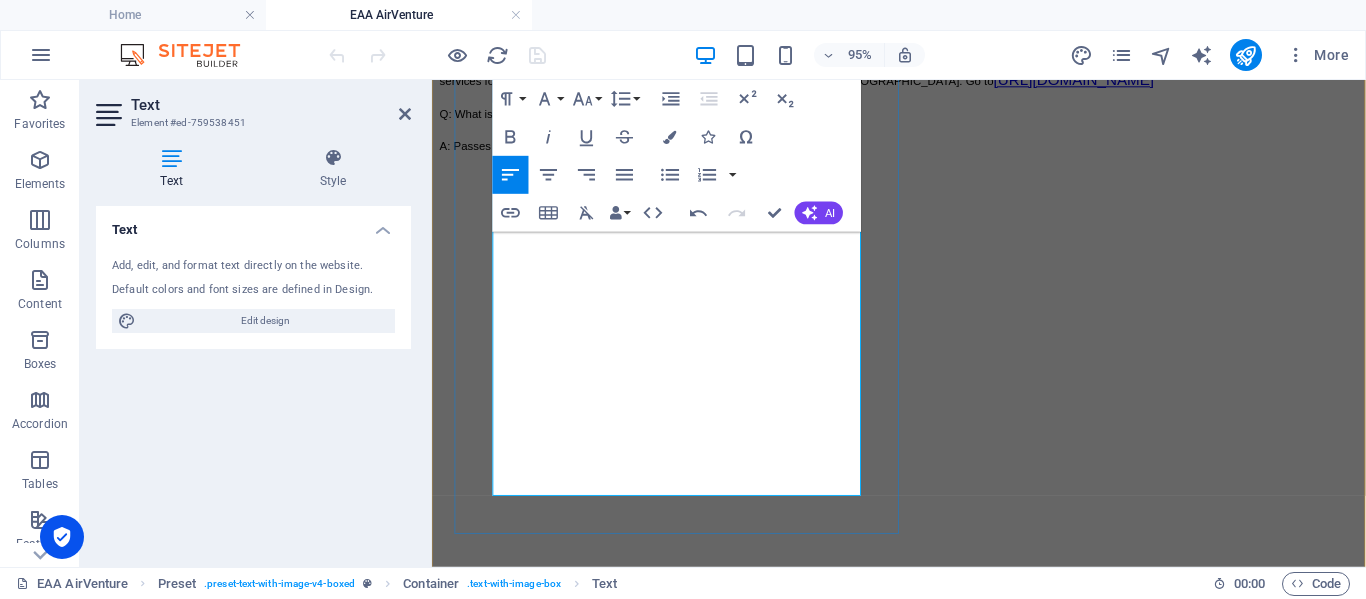 drag, startPoint x: 509, startPoint y: 433, endPoint x: 882, endPoint y: 439, distance: 373.04825 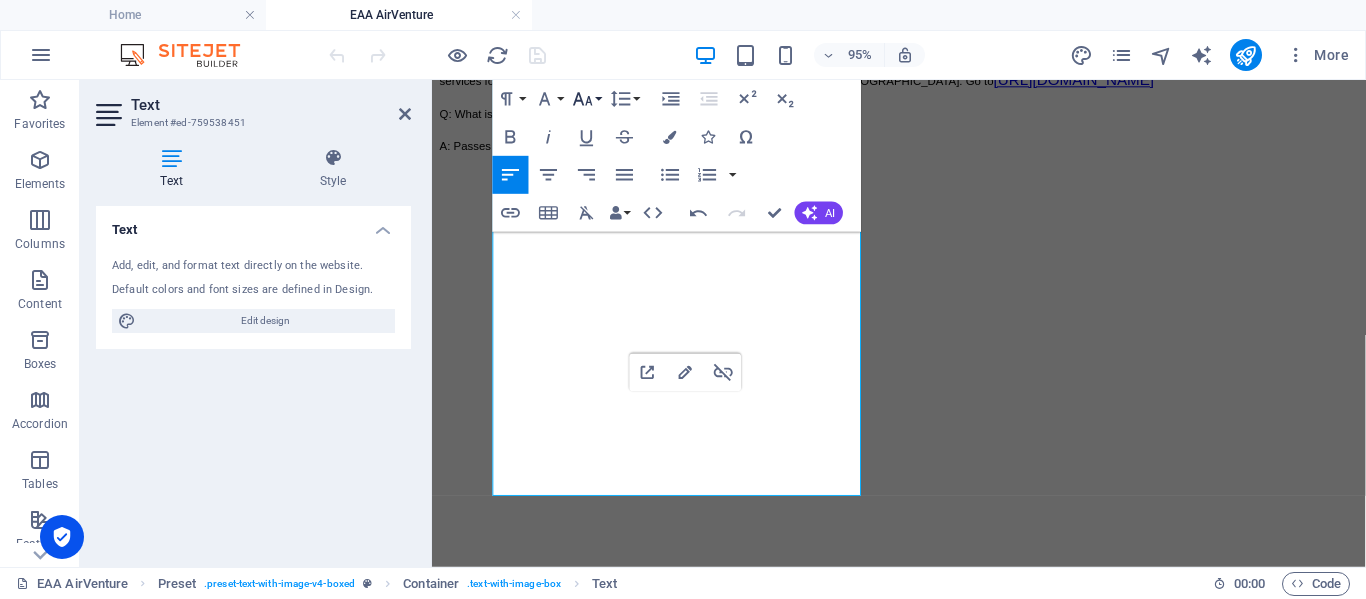click 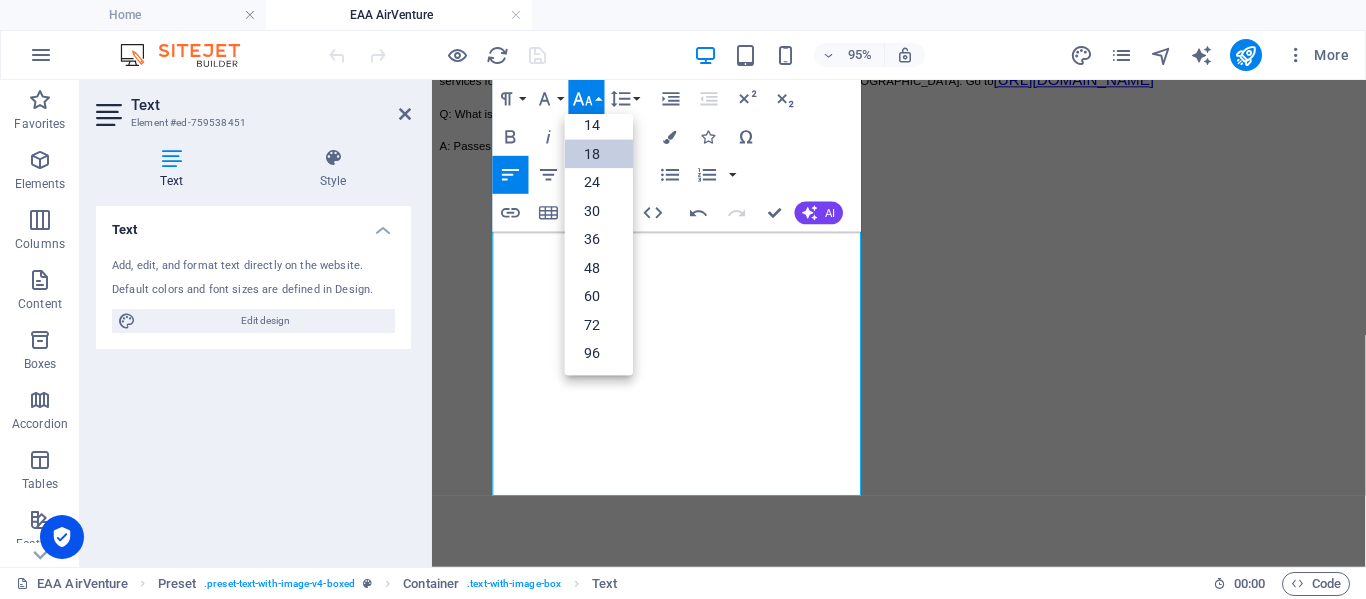 scroll, scrollTop: 161, scrollLeft: 0, axis: vertical 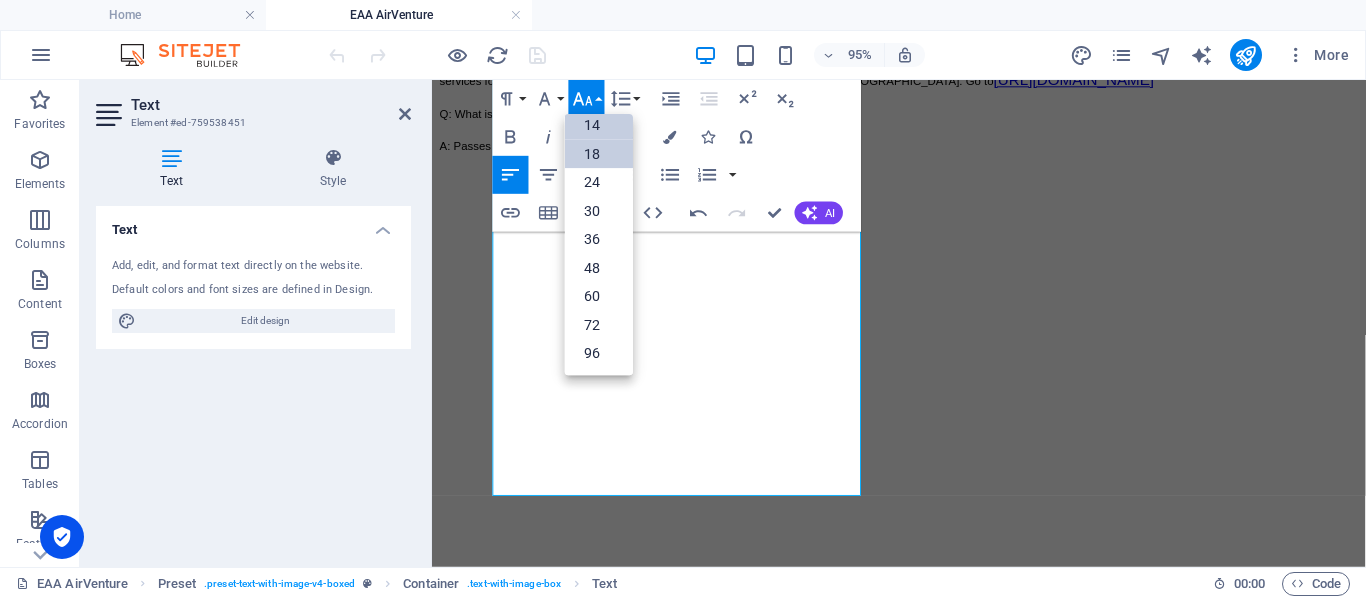 click on "14" at bounding box center [599, 125] 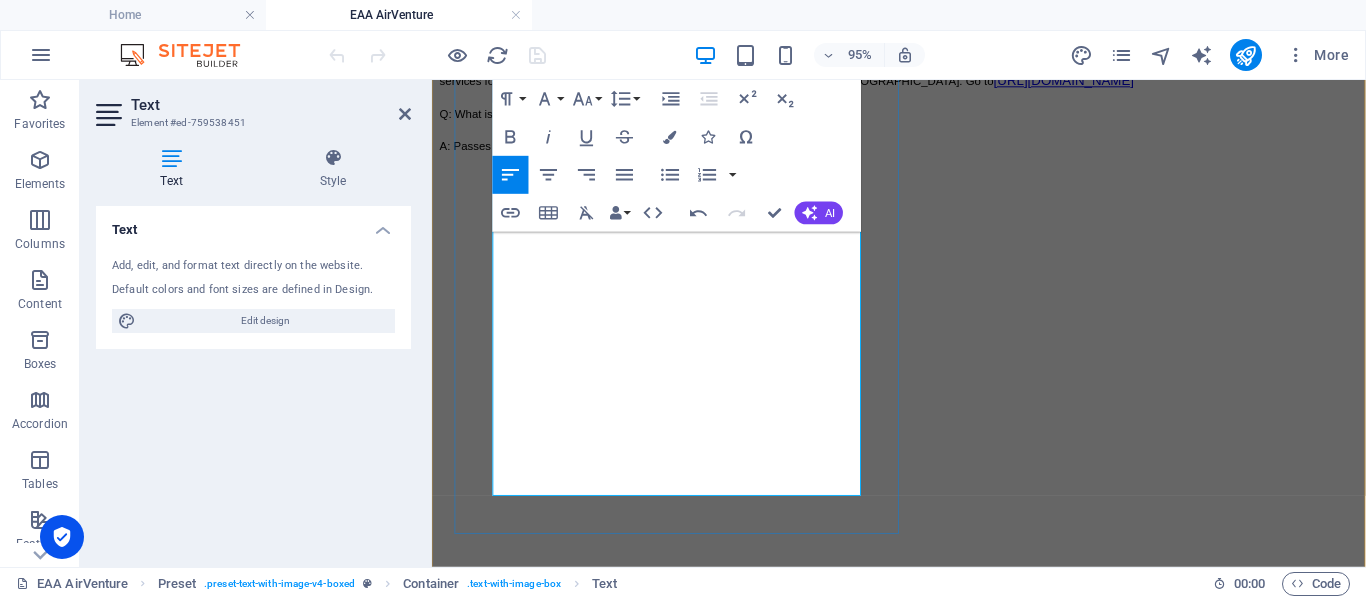 click on "A: No, Lakefront Shuttle is a private transportation company. We are not affiliated with the City of [GEOGRAPHIC_DATA]. We operate independently to provide convenient shuttle services for the event. (Go Transit does have bus routes that bring you close to [GEOGRAPHIC_DATA]. Go to  [URL][DOMAIN_NAME]" at bounding box center (923, 71) 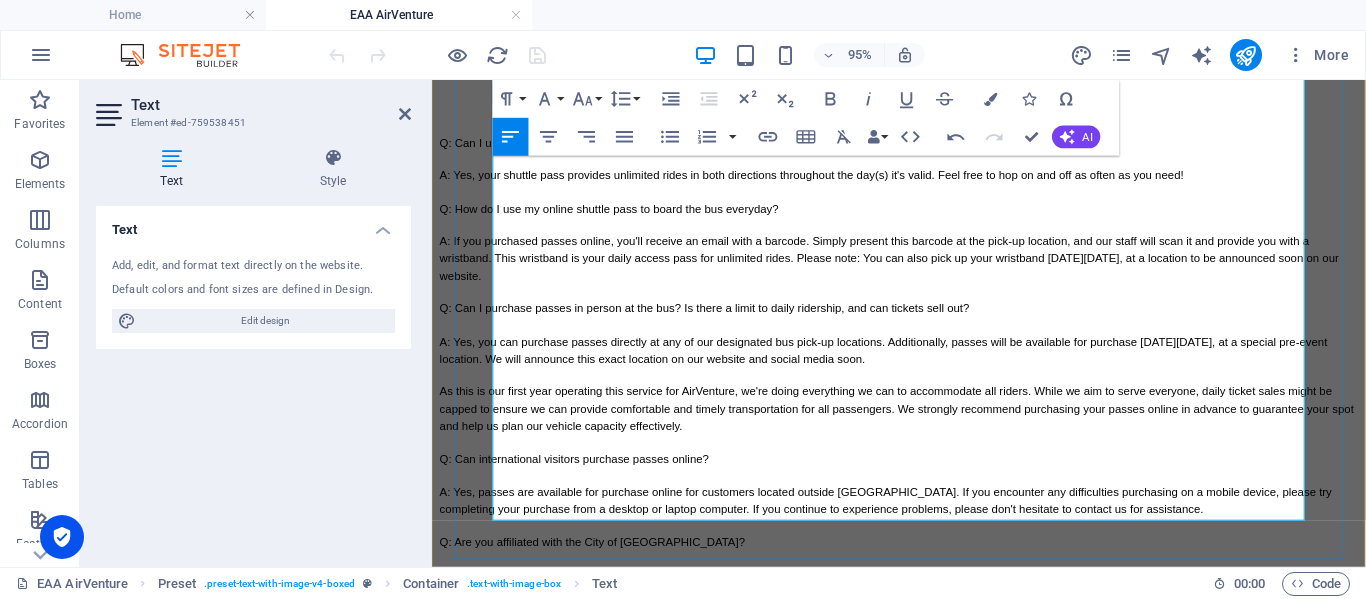 scroll, scrollTop: 1017, scrollLeft: 0, axis: vertical 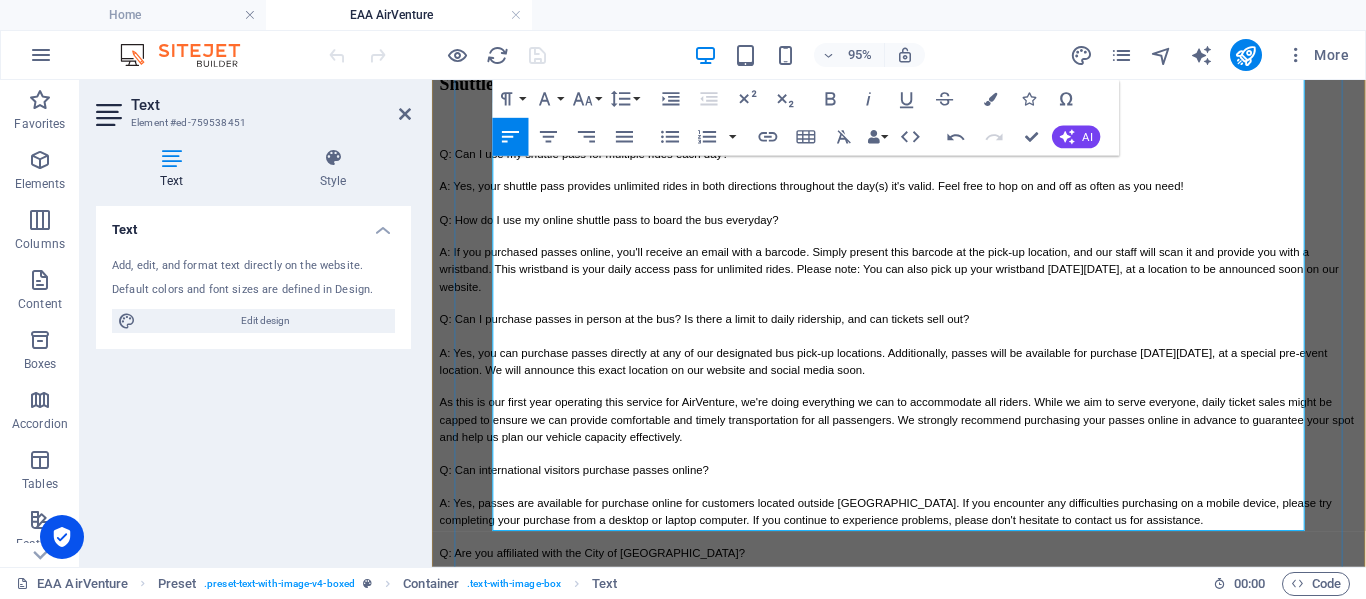 drag, startPoint x: 508, startPoint y: 472, endPoint x: 888, endPoint y: 475, distance: 380.01184 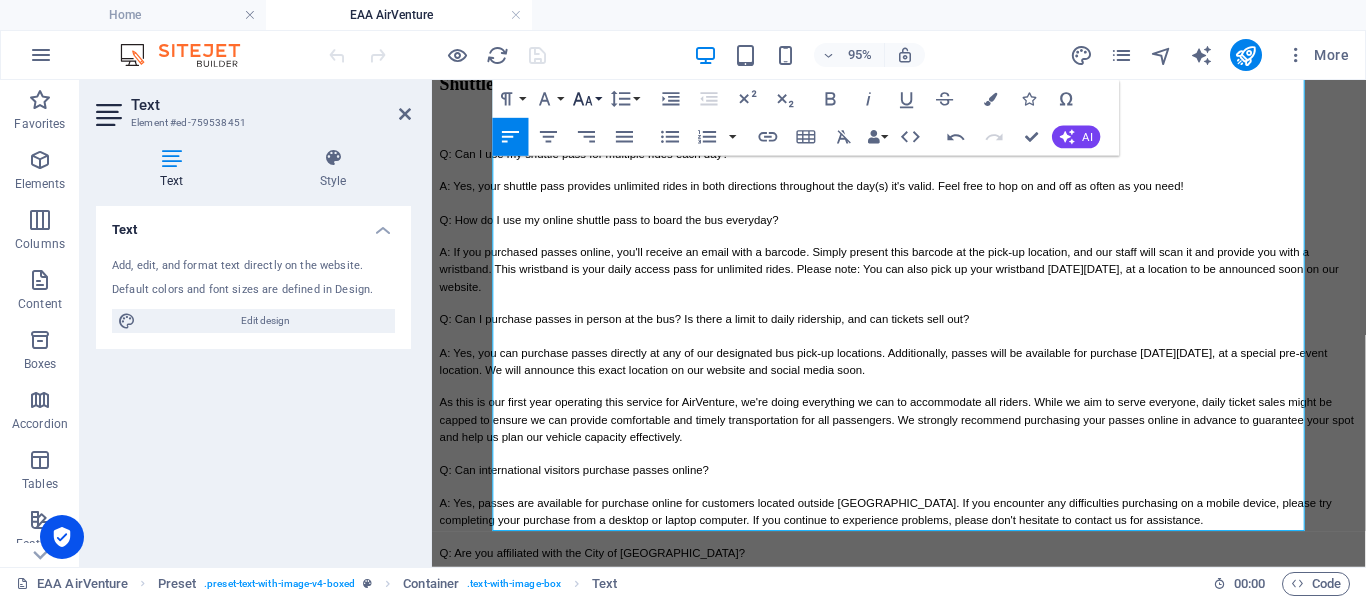 click on "Font Size" at bounding box center (587, 99) 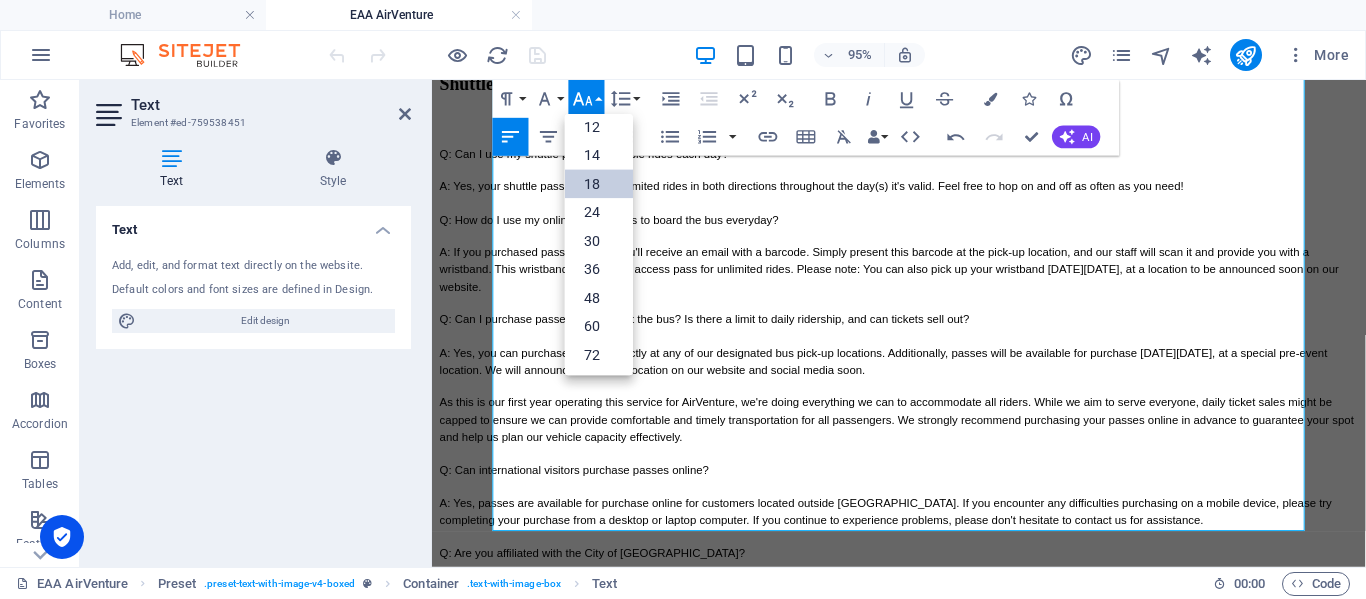 scroll, scrollTop: 122, scrollLeft: 0, axis: vertical 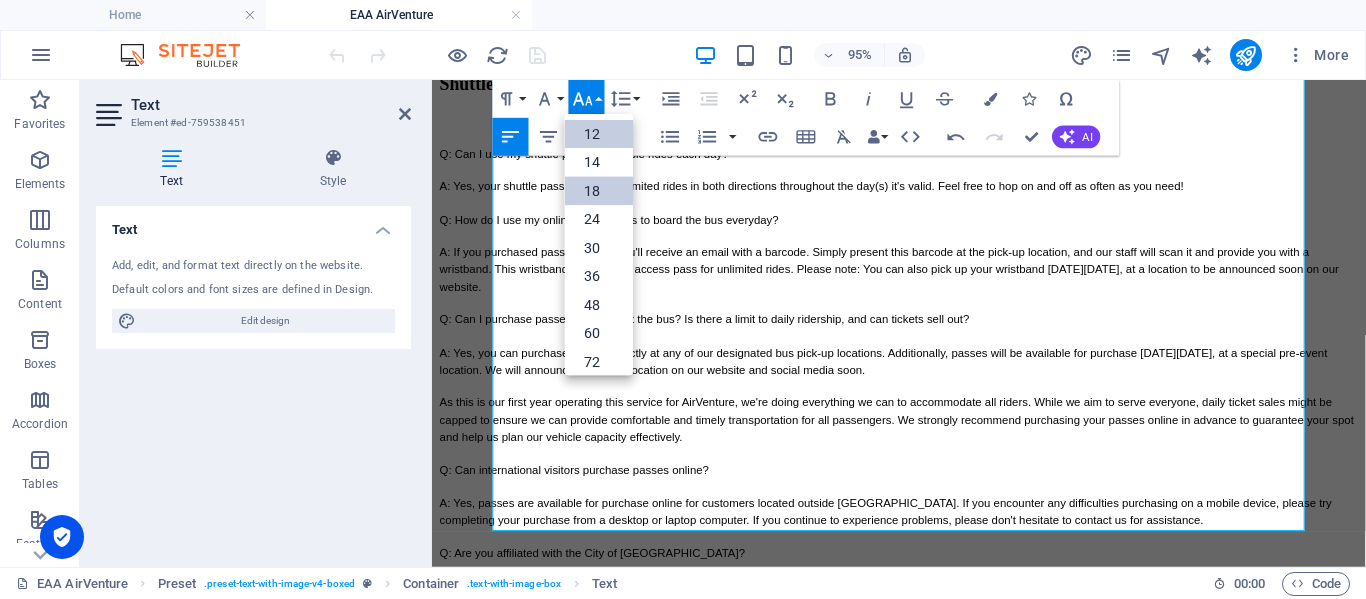 click on "12" at bounding box center (599, 134) 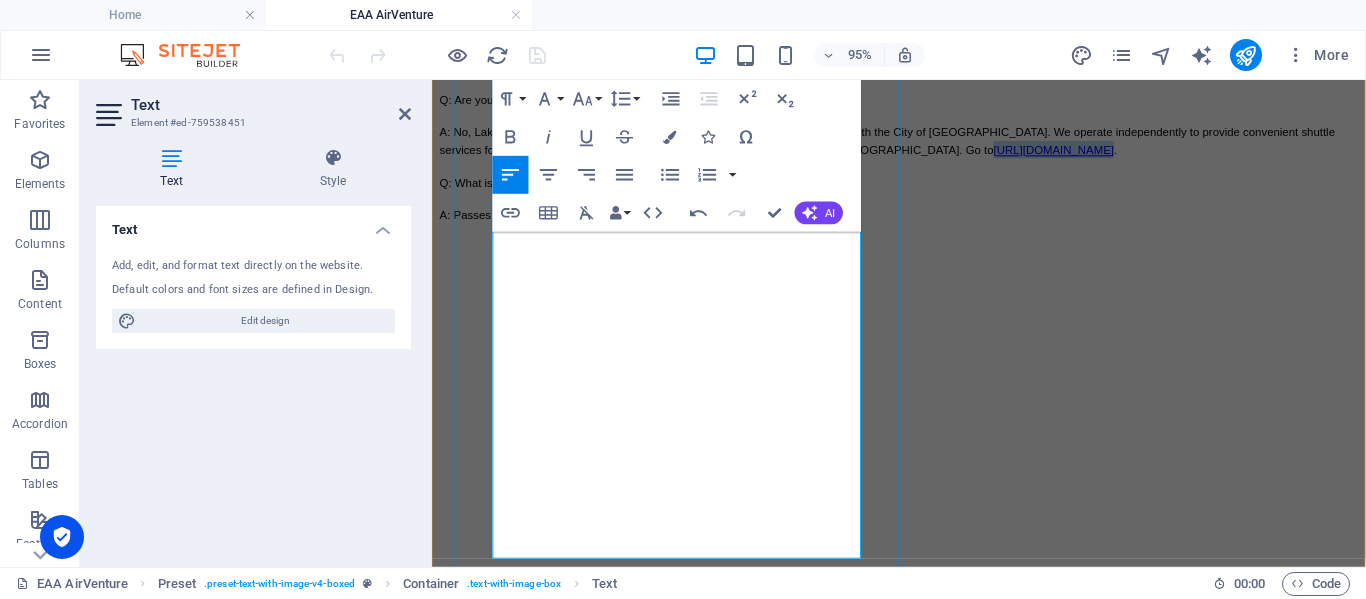 scroll, scrollTop: 1505, scrollLeft: 0, axis: vertical 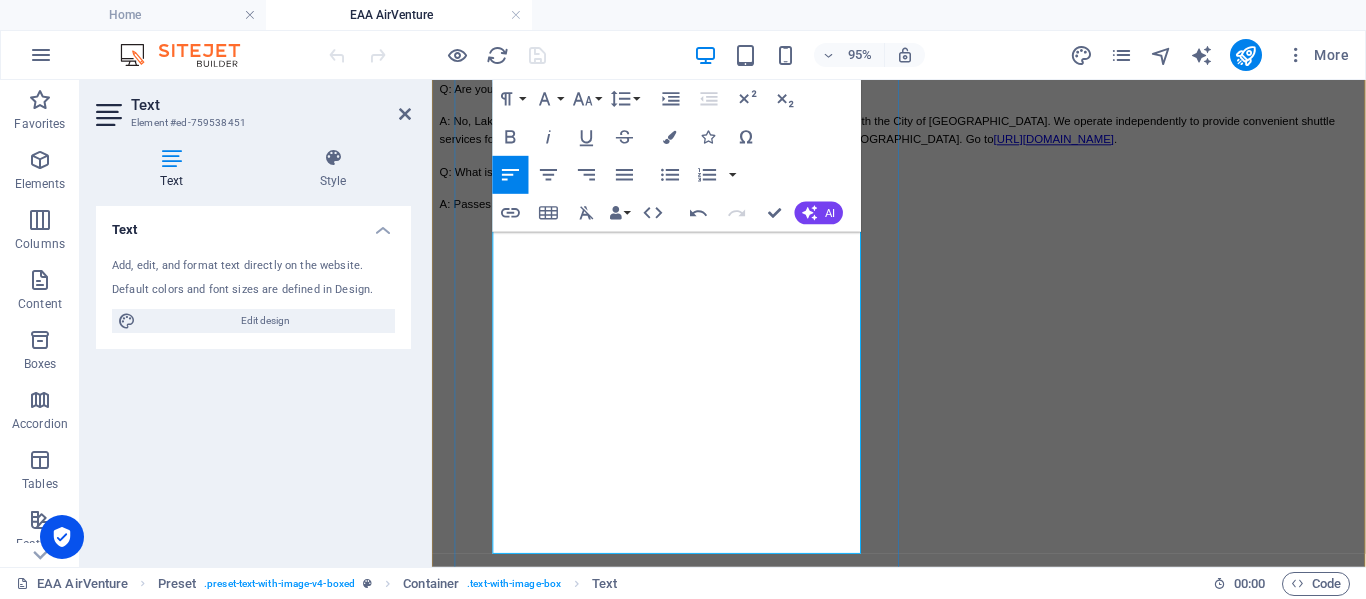 click on "Q: What is your cancellation policy?" at bounding box center [923, 176] 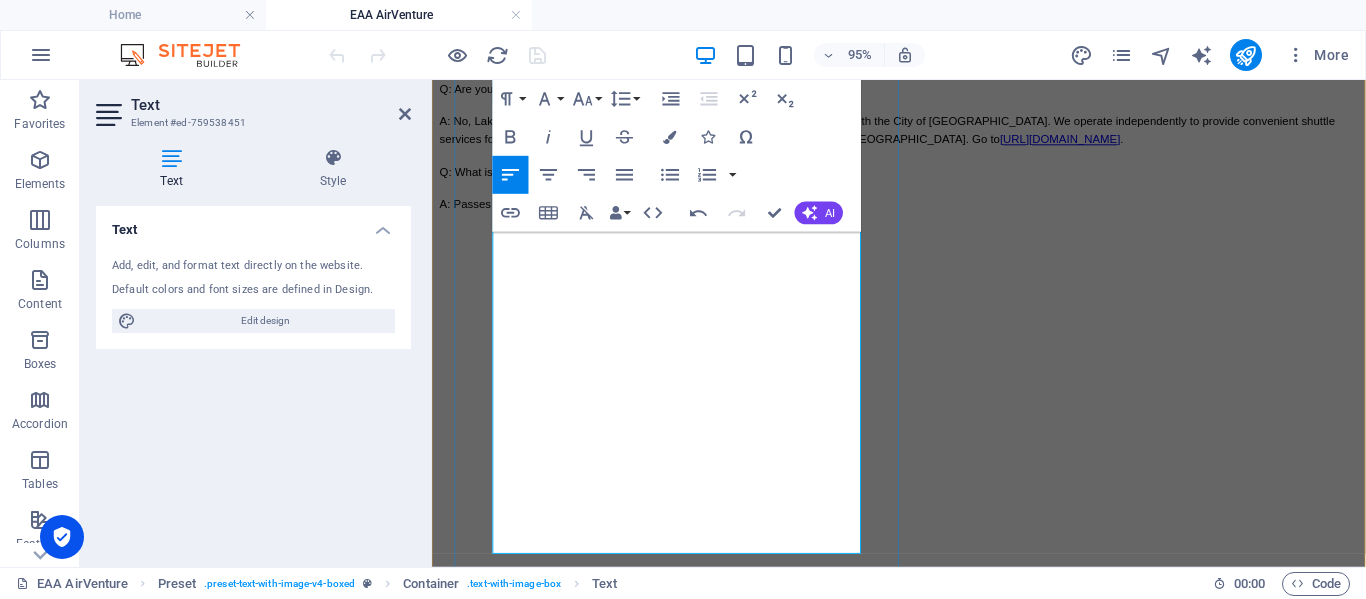 click on "A: No, Lakefront Shuttle is a private transportation company. We are not affiliated with the City of [GEOGRAPHIC_DATA]. We operate independently to provide convenient shuttle services for the event. (Go Transit does have a  bus routes that bring you close to [GEOGRAPHIC_DATA]. Go to" at bounding box center (911, 133) 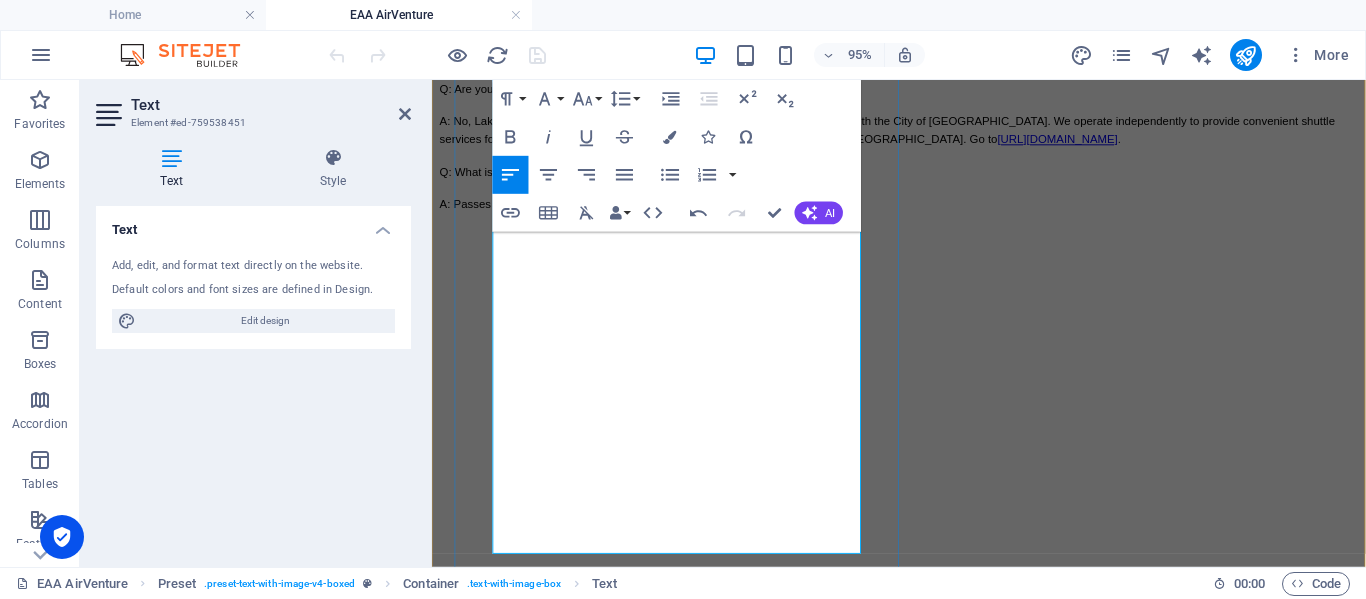 click on "A: No, Lakefront Shuttle is a private transportation company. We are not affiliated with the City of [GEOGRAPHIC_DATA]. We operate independently to provide convenient shuttle services for the event. (Go Transit does have a bus route that bring you close to [GEOGRAPHIC_DATA]. Go to" at bounding box center (911, 133) 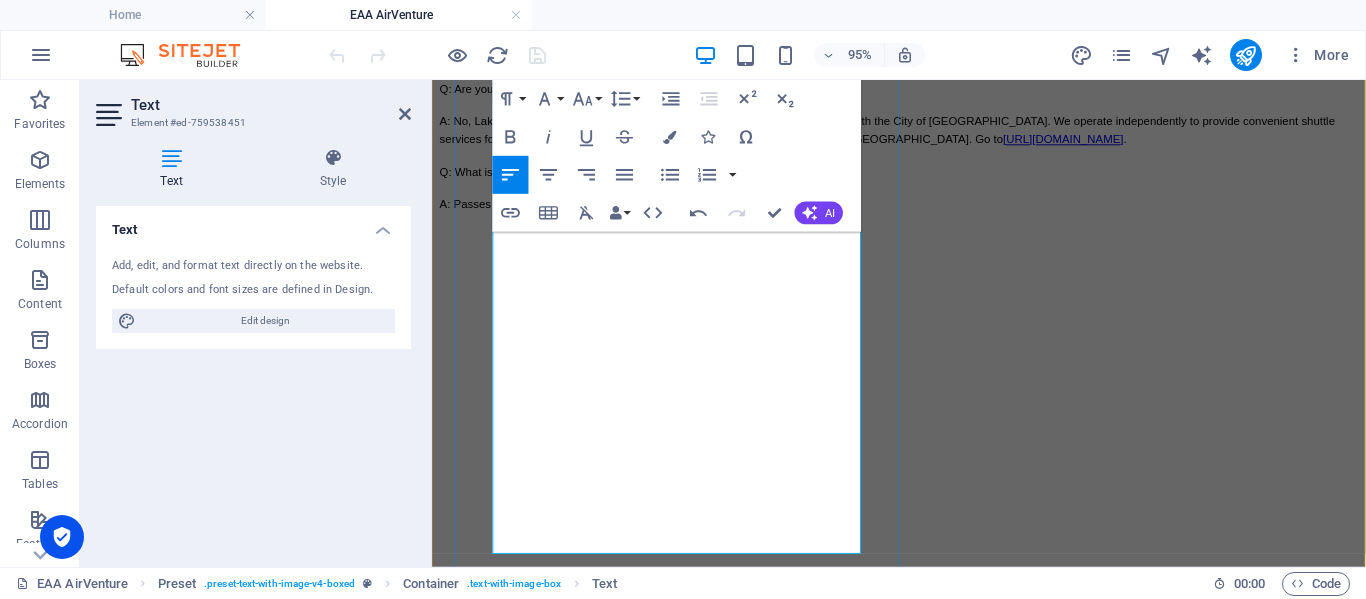 click on "A: No, Lakefront Shuttle is a private transportation company. We are not affiliated with the City of [GEOGRAPHIC_DATA]. We operate independently to provide convenient shuttle services for the event. (Go Transit does have a bus route that brings you close to [GEOGRAPHIC_DATA]. Go to" at bounding box center [911, 133] 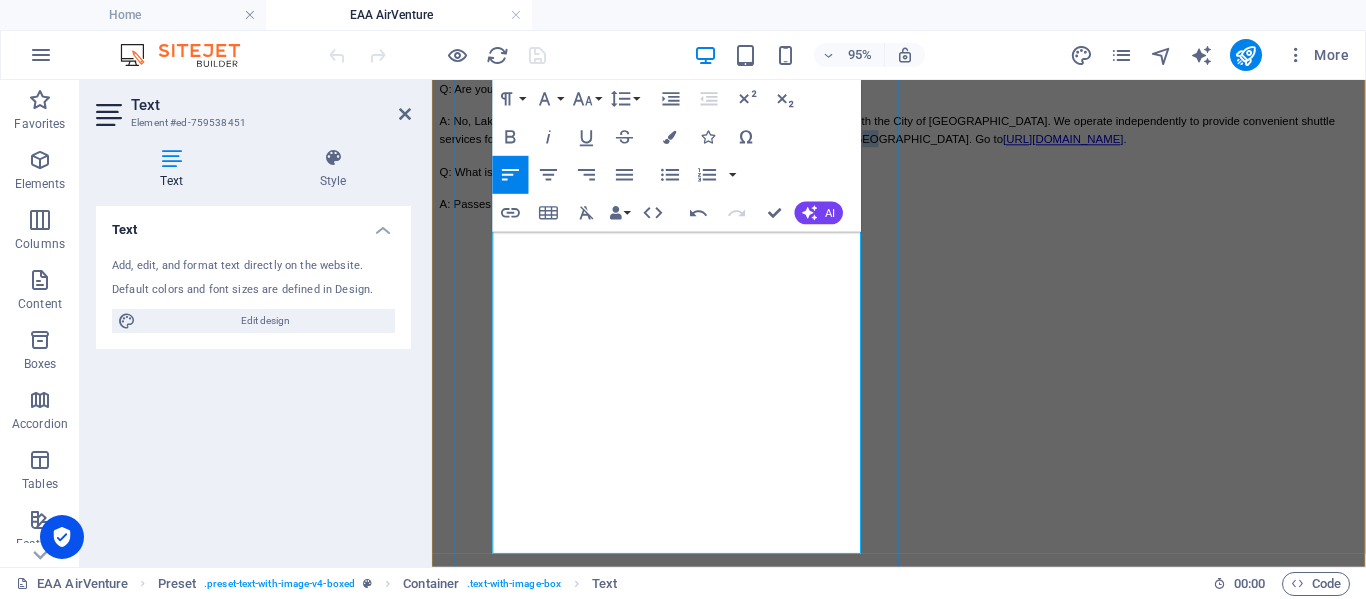 click on "A: No, Lakefront Shuttle is a private transportation company. We are not affiliated with the City of [GEOGRAPHIC_DATA]. We operate independently to provide convenient shuttle services for the event. (Go Transit does have a bus route that brings you close to [GEOGRAPHIC_DATA]. Go to" at bounding box center (911, 133) 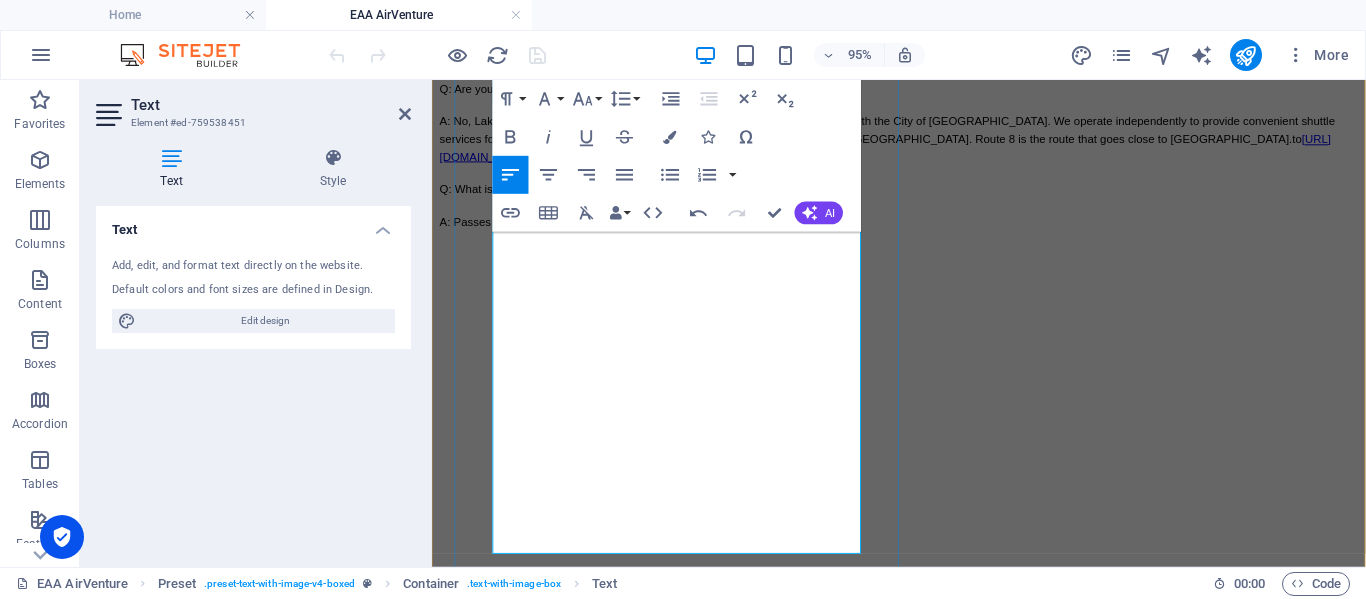 click on "A: No, Lakefront Shuttle is a private transportation company. We are not affiliated with the City of [GEOGRAPHIC_DATA]. We operate independently to provide convenient shuttle services for the event. (Go Transit does have a bus route that brings you close to [GEOGRAPHIC_DATA]. Route 8 is the route that goes close to [GEOGRAPHIC_DATA]  to" at bounding box center [911, 133] 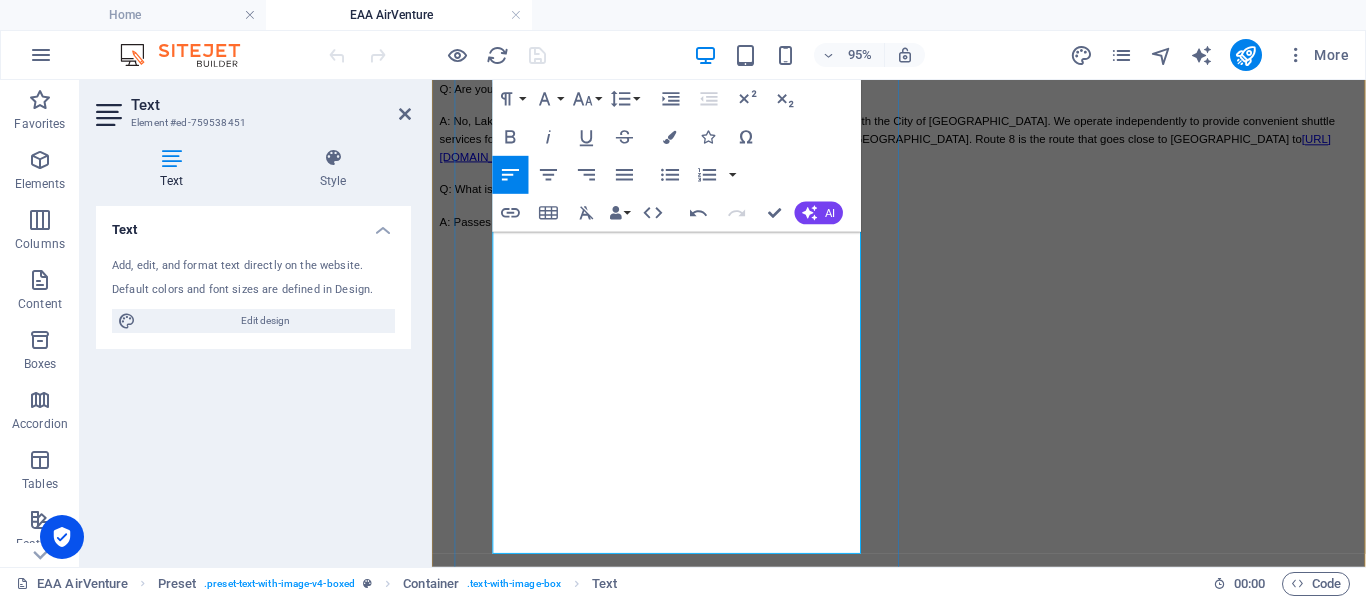 click on "[URL][DOMAIN_NAME]" at bounding box center (909, 152) 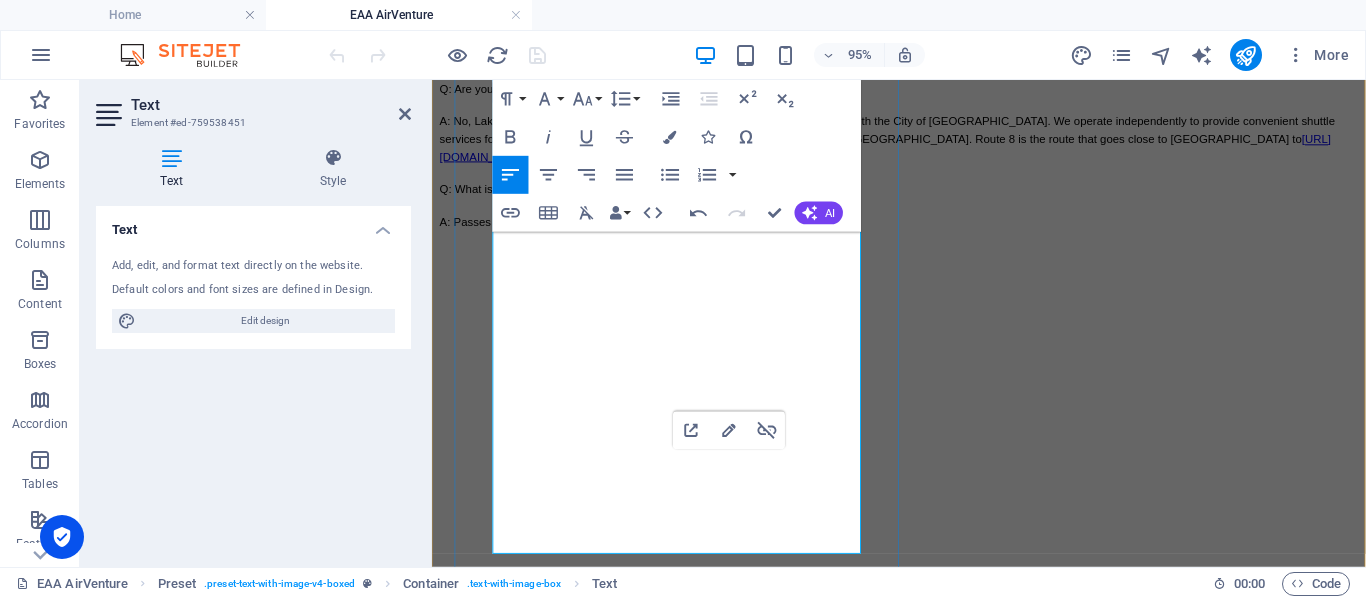 click on "A: No, Lakefront Shuttle is a private transportation company. We are not affiliated with the City of [GEOGRAPHIC_DATA]. We operate independently to provide convenient shuttle services for the event. (Go Transit does have a bus route that brings you close to [GEOGRAPHIC_DATA]. Route 8 is the route that goes close to [GEOGRAPHIC_DATA] to" at bounding box center (911, 133) 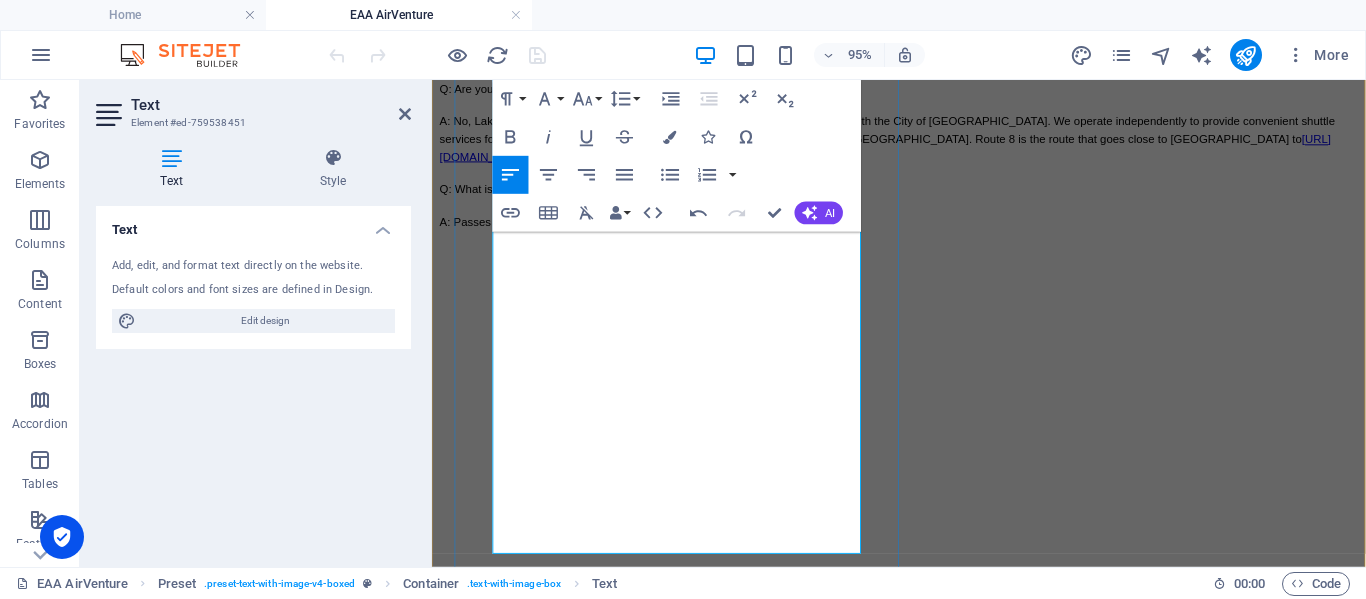 click on "A: No, Lakefront Shuttle is a private transportation company. We are not affiliated with the City of [GEOGRAPHIC_DATA]. We operate independently to provide convenient shuttle services for the event. (Go Transit does have a bus route that brings you close to [GEOGRAPHIC_DATA]. Route 8 is the route that goes close to [GEOGRAPHIC_DATA] to" at bounding box center (911, 133) 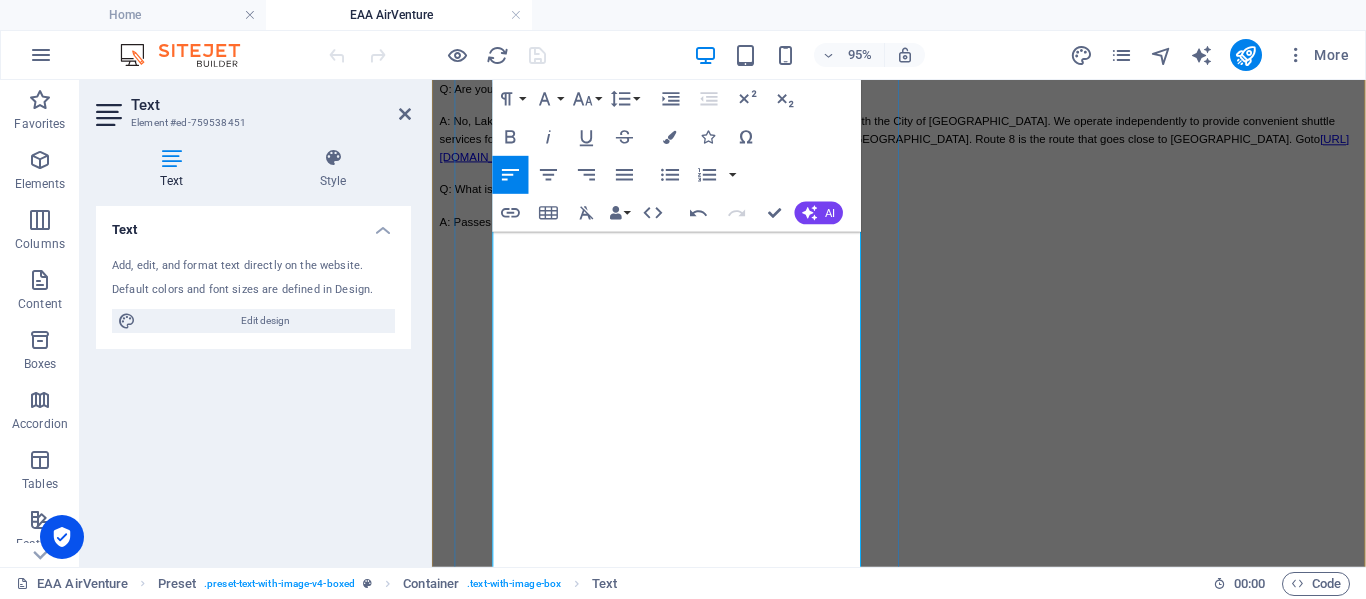click on "[URL][DOMAIN_NAME]" at bounding box center (919, 152) 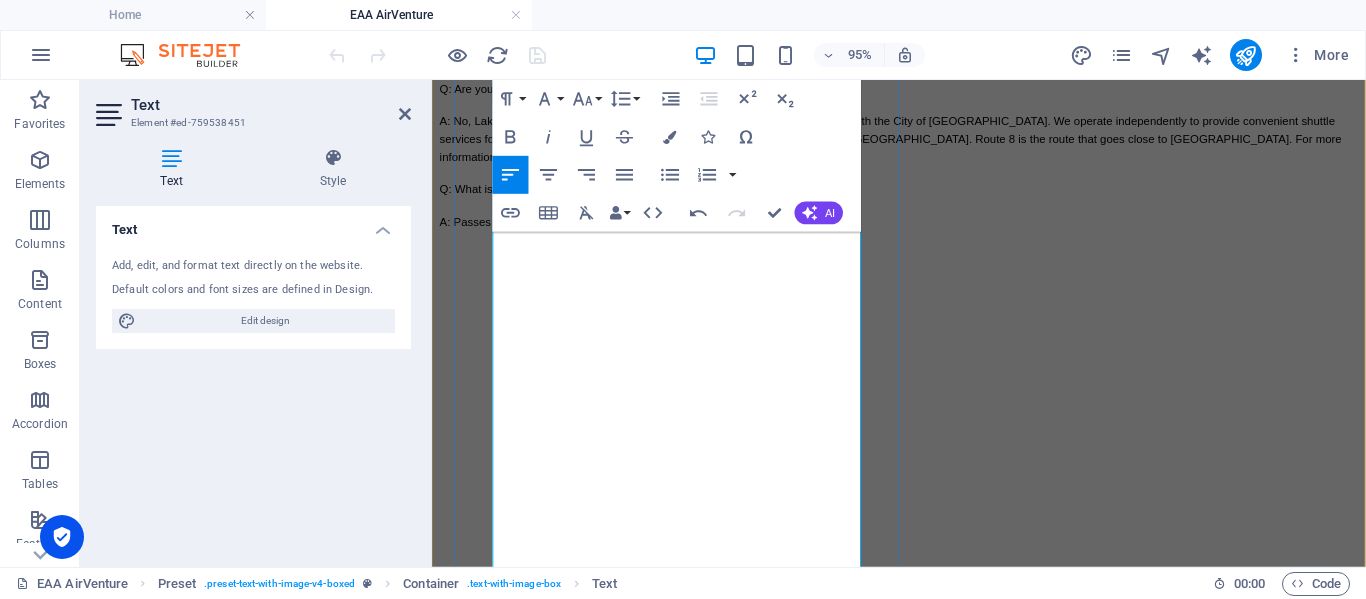 click on "A: No, Lakefront Shuttle is a private transportation company. We are not affiliated with the City of [GEOGRAPHIC_DATA]. We operate independently to provide convenient shuttle services for the event. (Go Transit does have a bus route that brings you close to [GEOGRAPHIC_DATA]. Route 8 is the route that goes close to [GEOGRAPHIC_DATA]. For more information on the route please go to    [URL][DOMAIN_NAME] ." at bounding box center (923, 141) 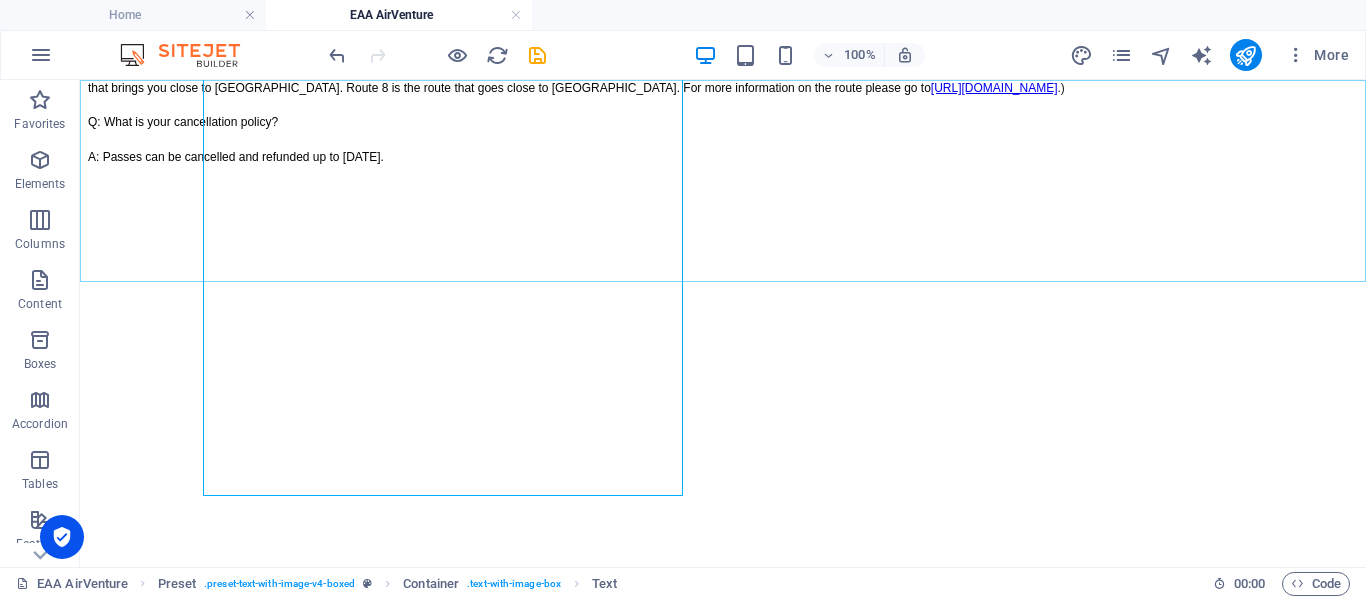 scroll, scrollTop: 1448, scrollLeft: 0, axis: vertical 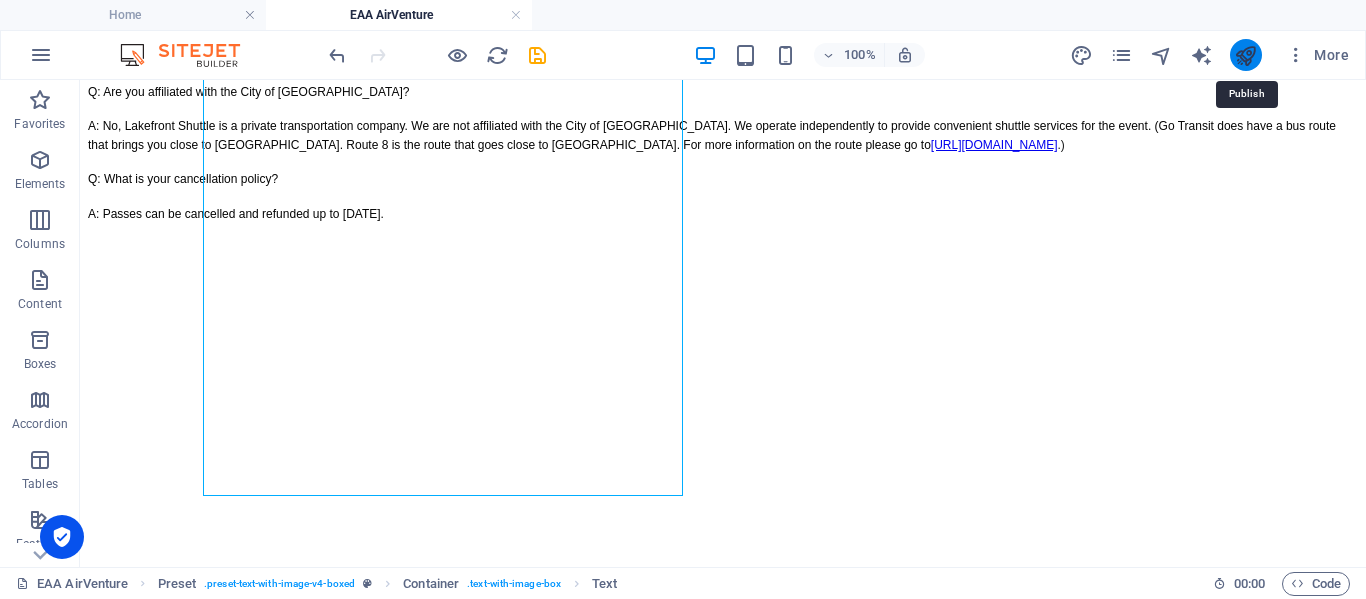 click at bounding box center (1245, 55) 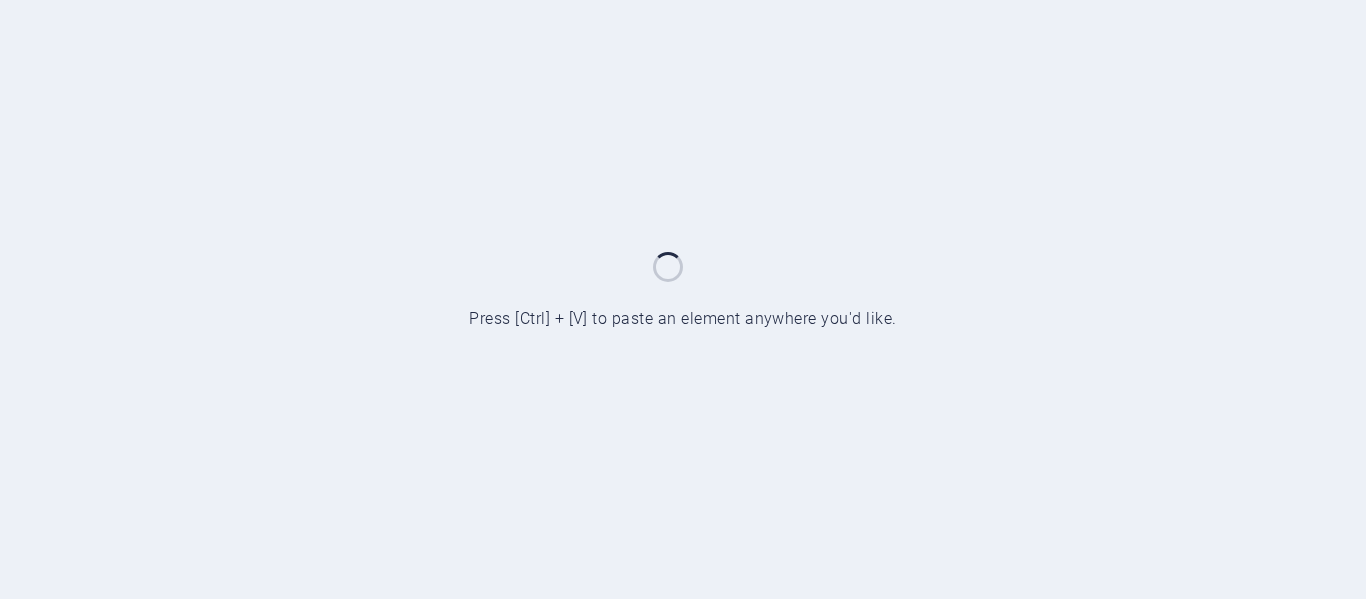 scroll, scrollTop: 0, scrollLeft: 0, axis: both 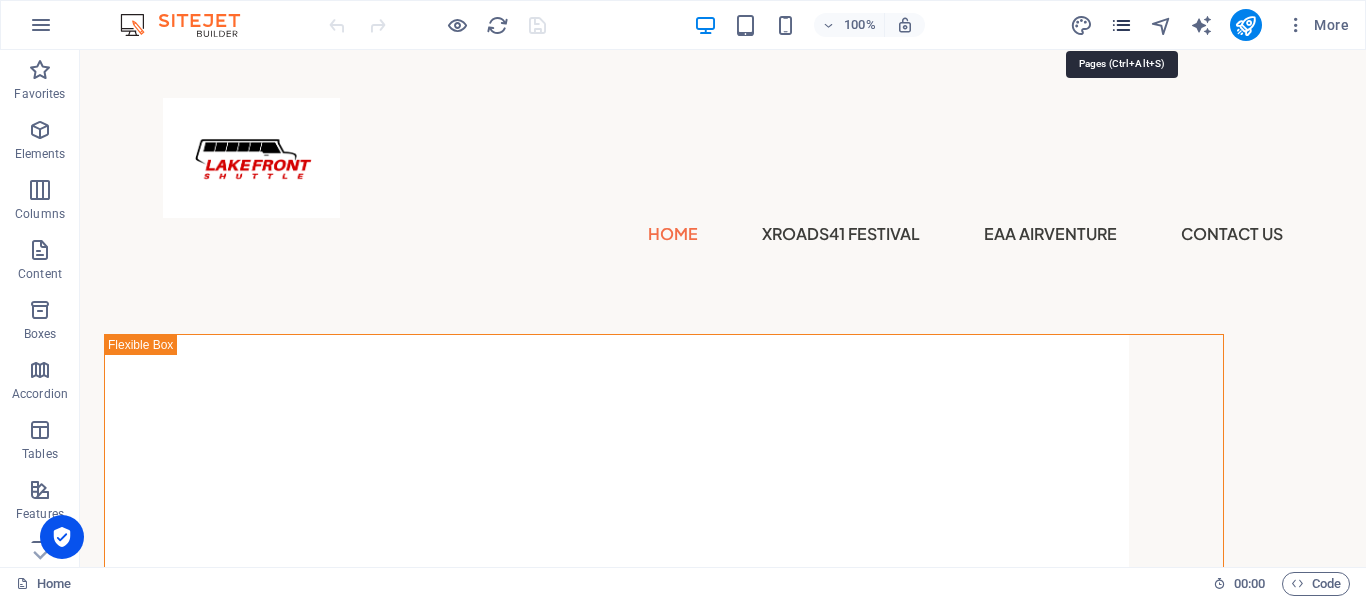 click at bounding box center (1121, 25) 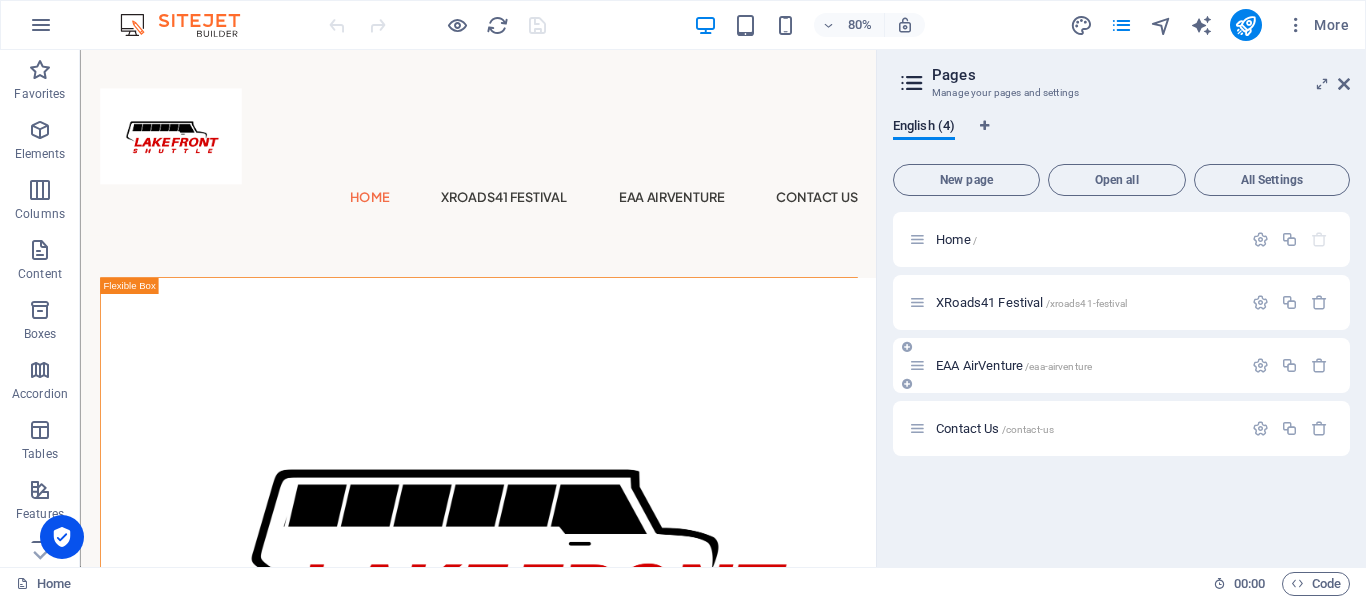 click on "EAA AirVenture /eaa-airventure" at bounding box center (1121, 365) 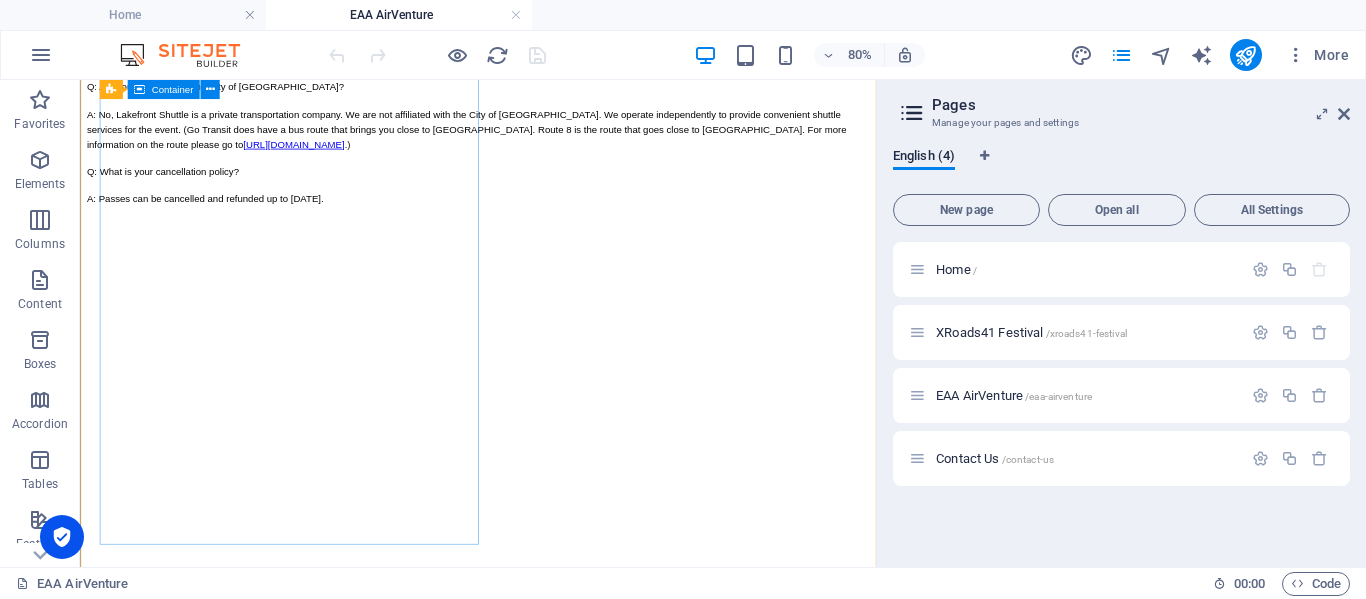 scroll, scrollTop: 1490, scrollLeft: 0, axis: vertical 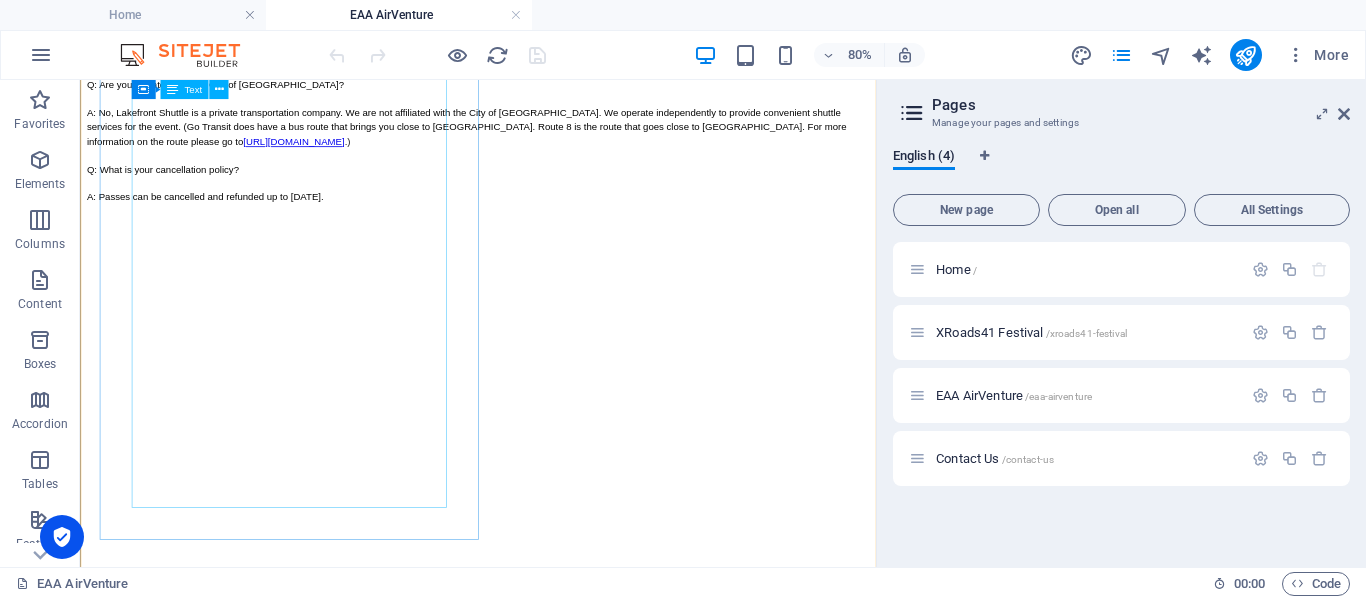 click on "Q: Can I use my shuttle pass for multiple rides each day? A: Yes, your shuttle pass provides unlimited rides in both directions throughout the day(s) it's valid. Feel free to hop on and off as often as you need! Q: How do I use my online shuttle pass to board the bus everyday? A: If you purchased passes online, you'll receive an email with a barcode. Simply present this barcode at the pick-up location, and our staff will scan it and provide you with a wristband. This wristband is your daily access pass for unlimited rides. Please note: You can also pick up your wristband on Saturday, July 19, 2025, at a location to be announced soon on our website. Q: Can I purchase passes in person at the bus? Is there a limit to daily ridership, and can tickets sell out? Q: Can international visitors purchase passes online? Q: Are you affiliated with the City of Oshkosh? https://www.oshkoshwi.gov/transit/Default.aspx .) Q: What is your cancellation policy? A: Passes can be cancelled and refunded up to July 19, 2025." at bounding box center (577, -45) 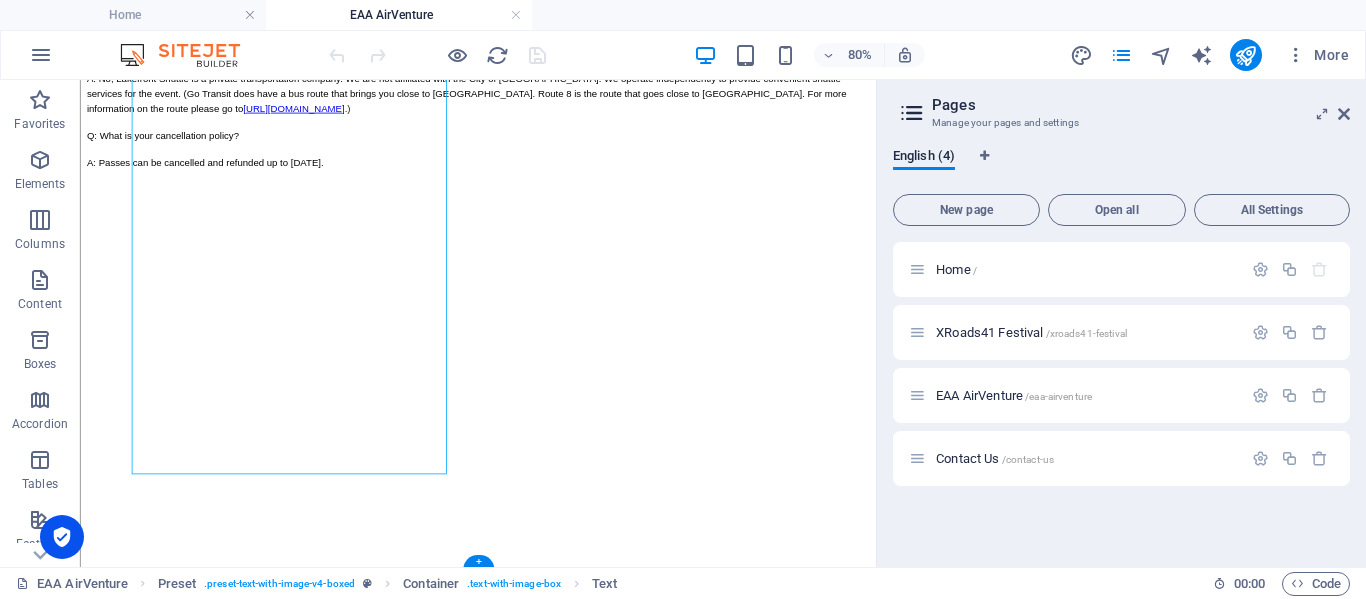 scroll, scrollTop: 1533, scrollLeft: 0, axis: vertical 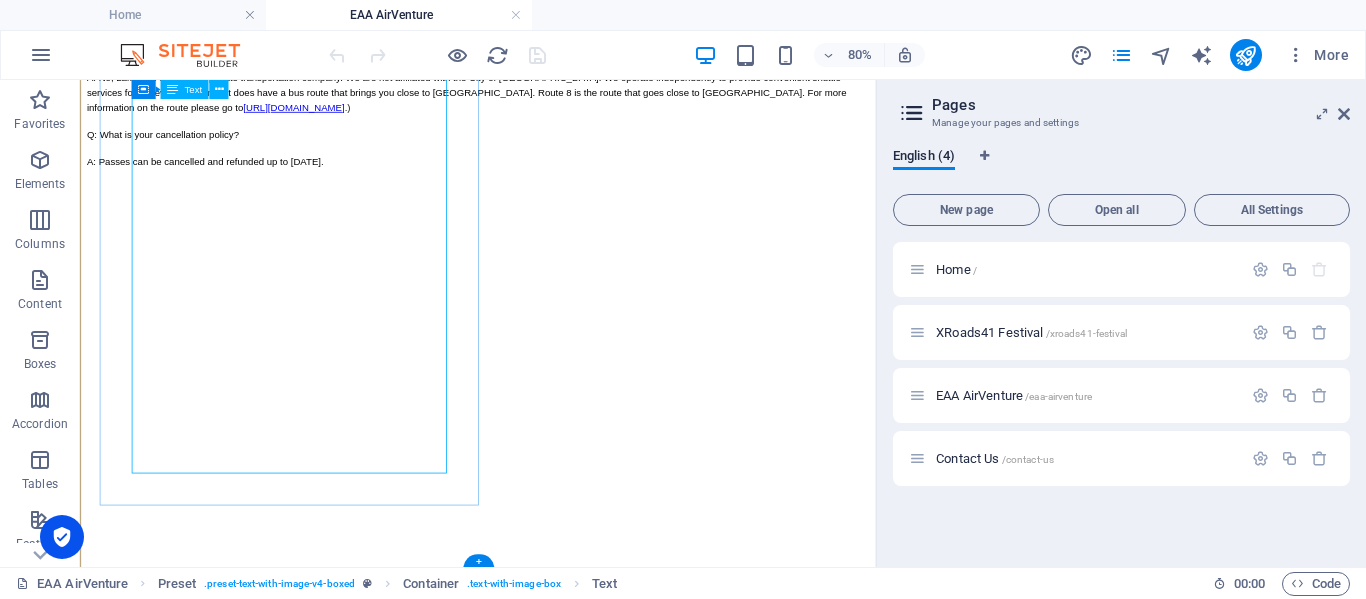 click on "Q: Can I use my shuttle pass for multiple rides each day? A: Yes, your shuttle pass provides unlimited rides in both directions throughout the day(s) it's valid. Feel free to hop on and off as often as you need! Q: How do I use my online shuttle pass to board the bus everyday? A: If you purchased passes online, you'll receive an email with a barcode. Simply present this barcode at the pick-up location, and our staff will scan it and provide you with a wristband. This wristband is your daily access pass for unlimited rides. Please note: You can also pick up your wristband on Saturday, July 19, 2025, at a location to be announced soon on our website. Q: Can I purchase passes in person at the bus? Is there a limit to daily ridership, and can tickets sell out? Q: Can international visitors purchase passes online? Q: Are you affiliated with the City of Oshkosh? https://www.oshkoshwi.gov/transit/Default.aspx .) Q: What is your cancellation policy? A: Passes can be cancelled and refunded up to July 19, 2025." at bounding box center [577, -88] 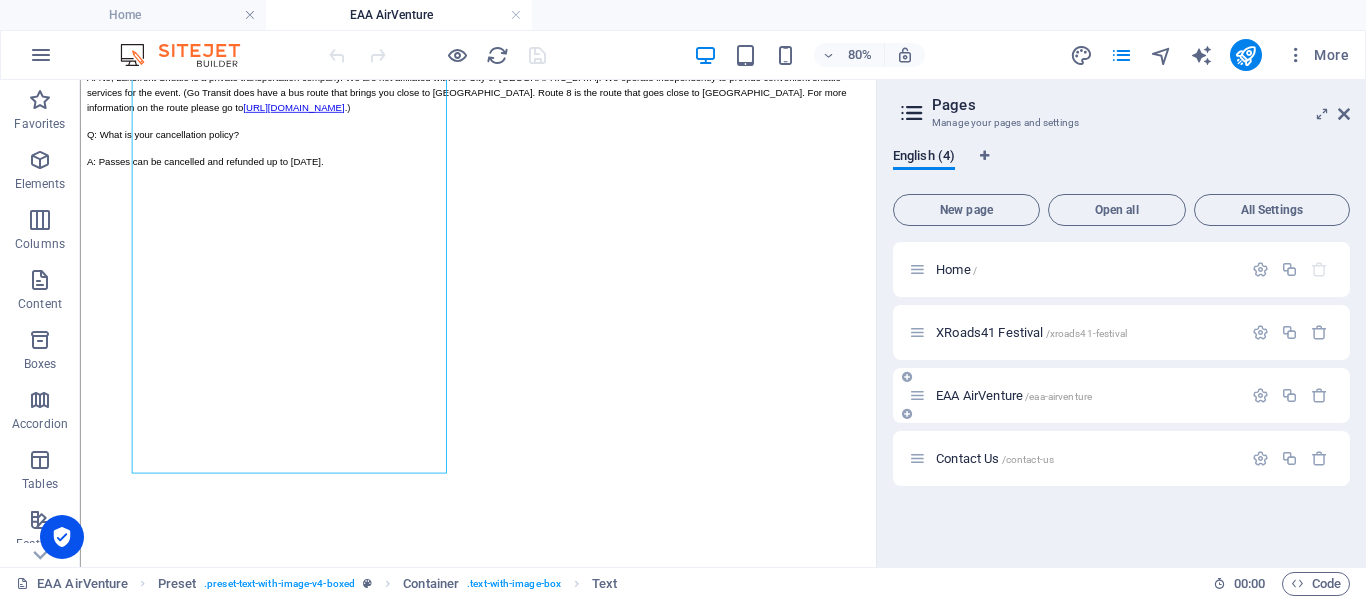 click on "EAA AirVenture /eaa-airventure" at bounding box center [1014, 395] 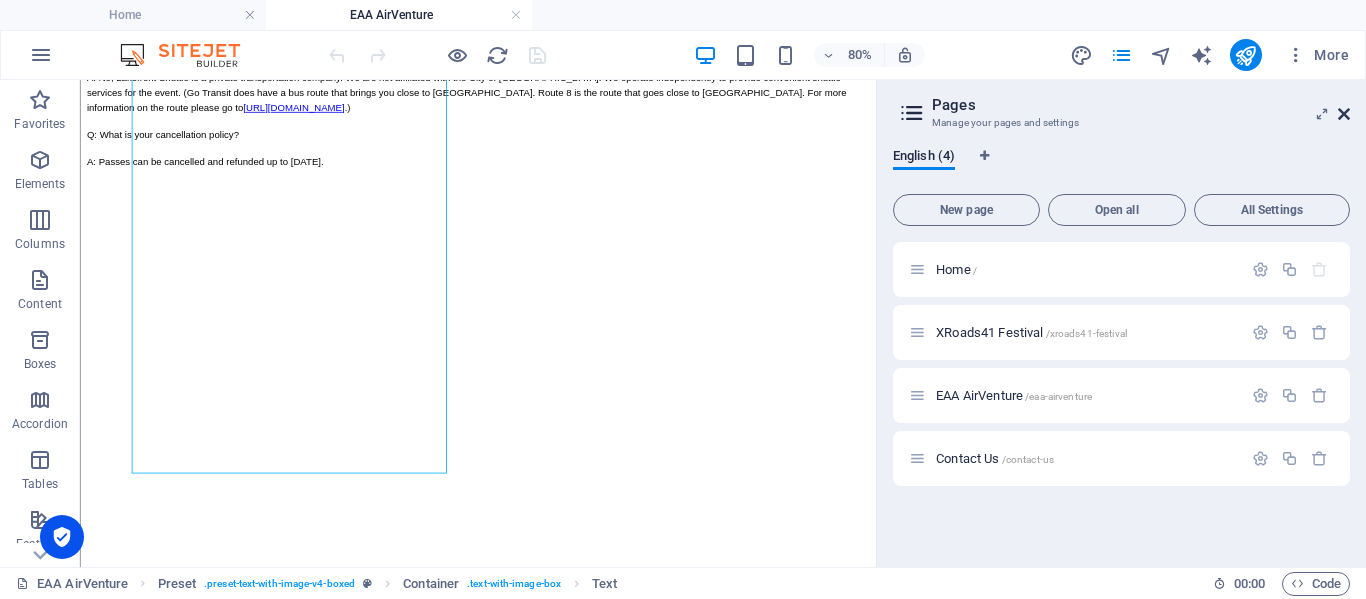 click at bounding box center (1344, 114) 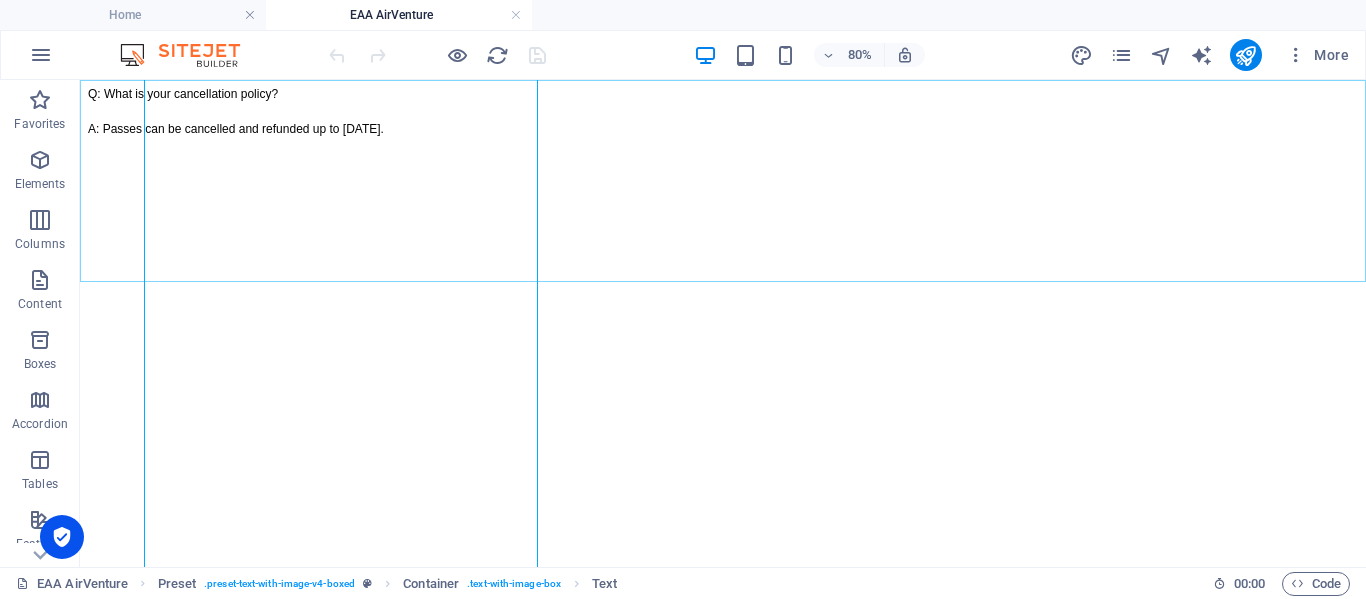 scroll, scrollTop: 1434, scrollLeft: 0, axis: vertical 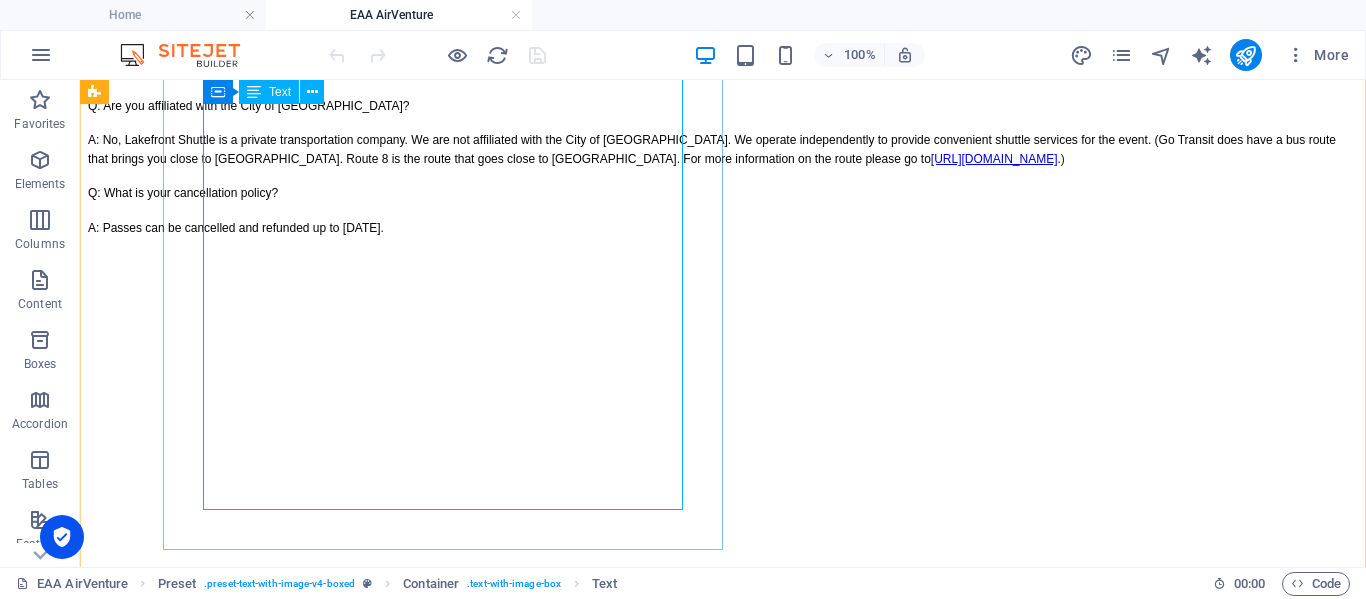 click on "Q: Can I use my shuttle pass for multiple rides each day? A: Yes, your shuttle pass provides unlimited rides in both directions throughout the day(s) it's valid. Feel free to hop on and off as often as you need! Q: How do I use my online shuttle pass to board the bus everyday? A: If you purchased passes online, you'll receive an email with a barcode. Simply present this barcode at the pick-up location, and our staff will scan it and provide you with a wristband. This wristband is your daily access pass for unlimited rides. Please note: You can also pick up your wristband on Saturday, July 19, 2025, at a location to be announced soon on our website. Q: Can I purchase passes in person at the bus? Is there a limit to daily ridership, and can tickets sell out? Q: Can international visitors purchase passes online? Q: Are you affiliated with the City of Oshkosh? https://www.oshkoshwi.gov/transit/Default.aspx .) Q: What is your cancellation policy? A: Passes can be cancelled and refunded up to July 19, 2025." at bounding box center (723, -26) 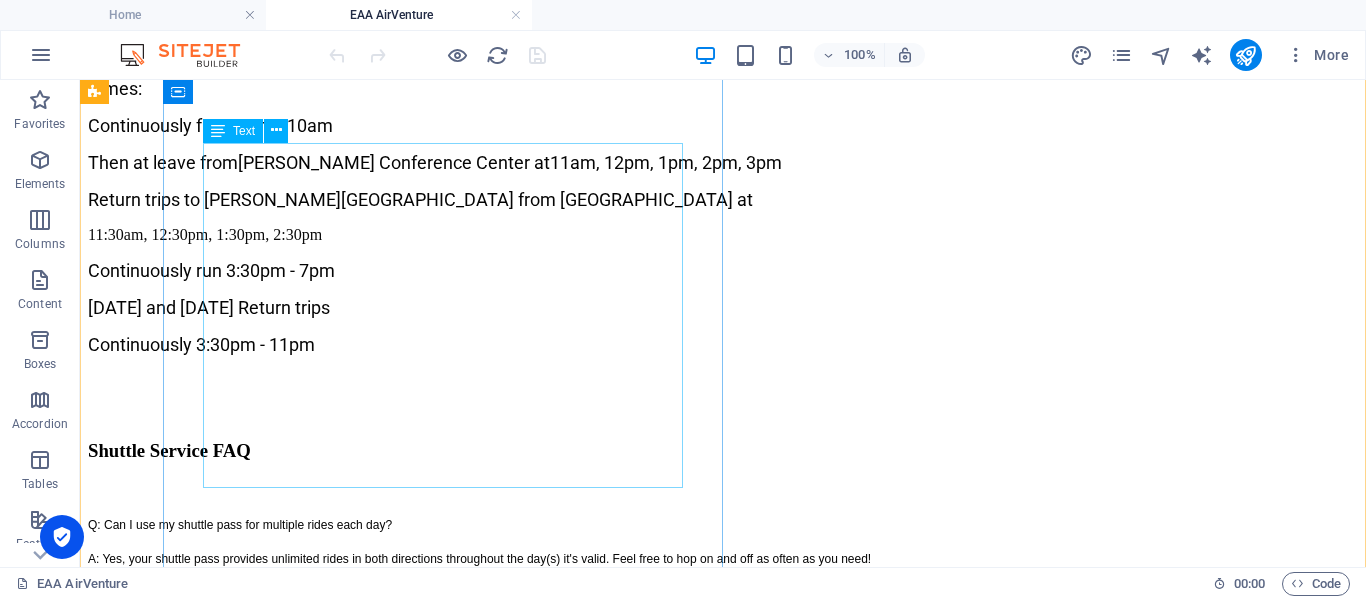 scroll, scrollTop: 877, scrollLeft: 0, axis: vertical 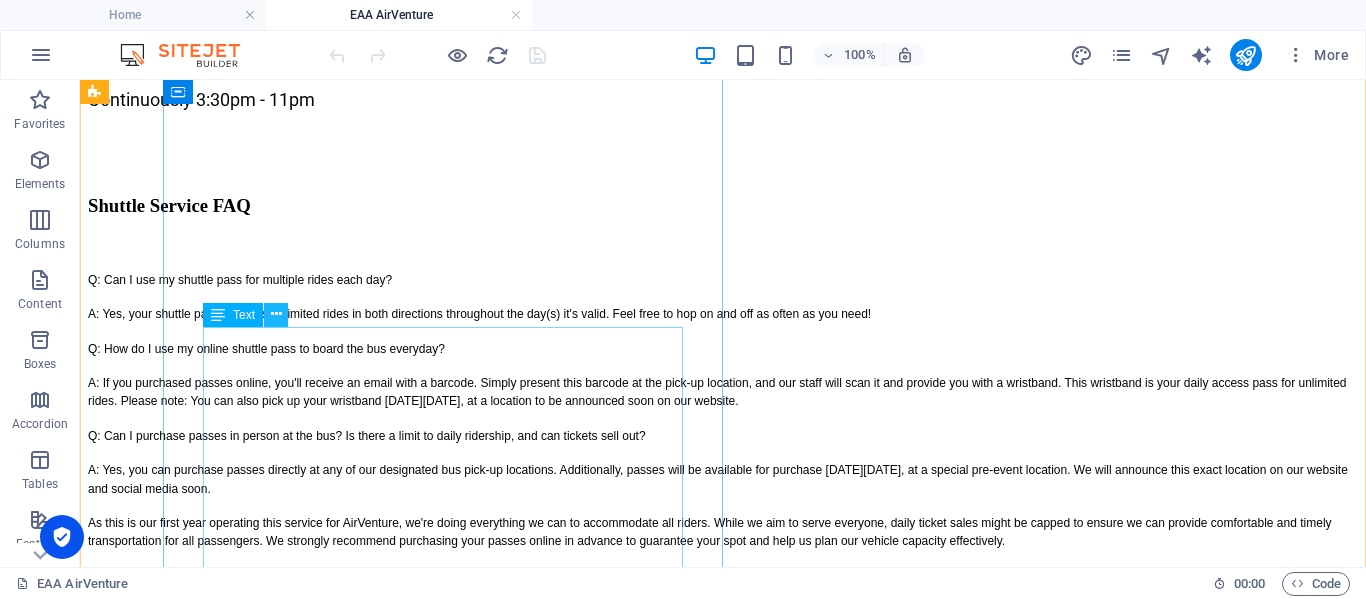 click at bounding box center [276, 314] 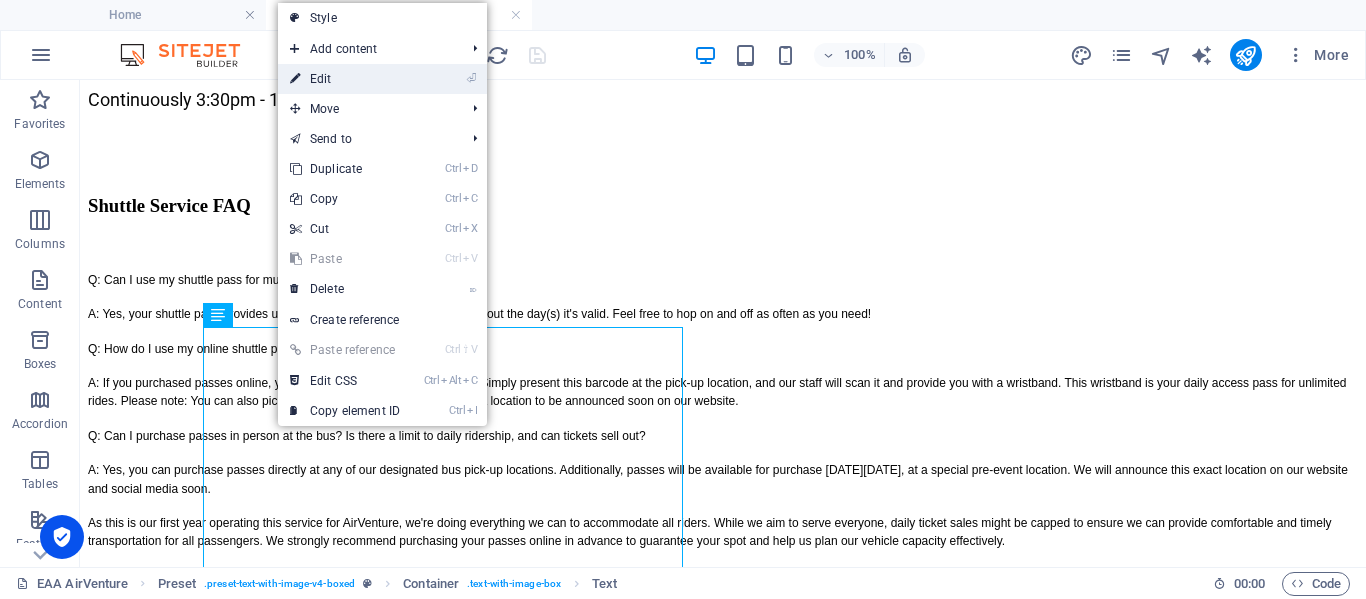 click on "⏎  Edit" at bounding box center (345, 79) 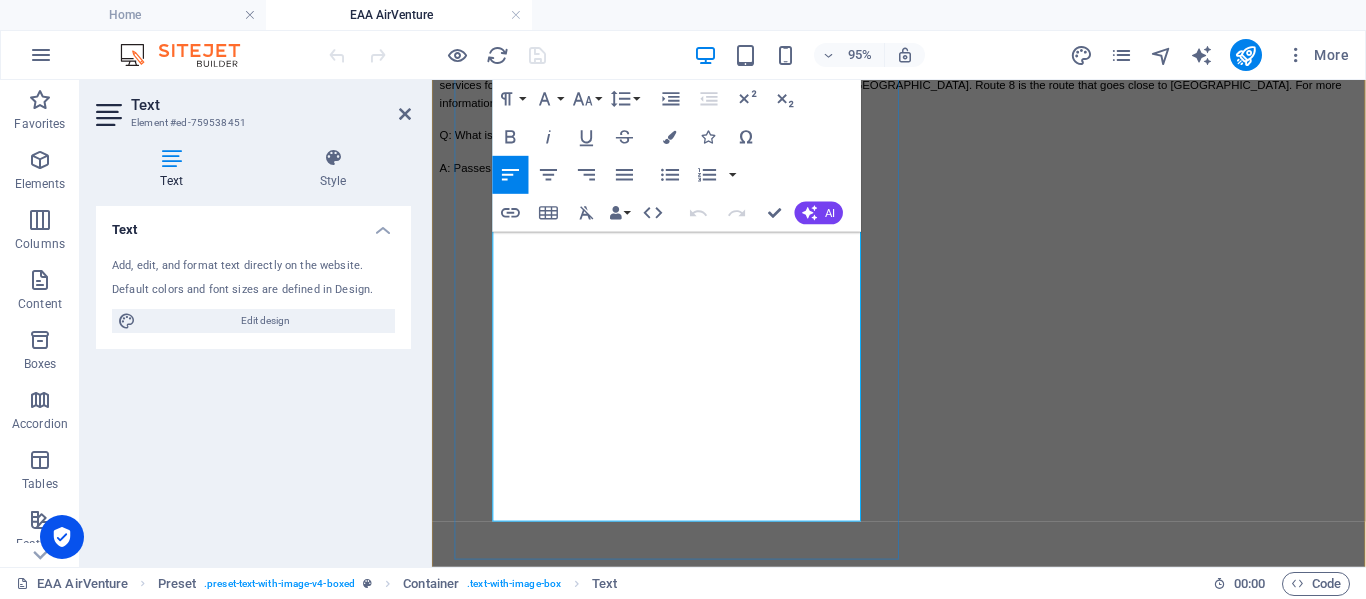 scroll, scrollTop: 1566, scrollLeft: 0, axis: vertical 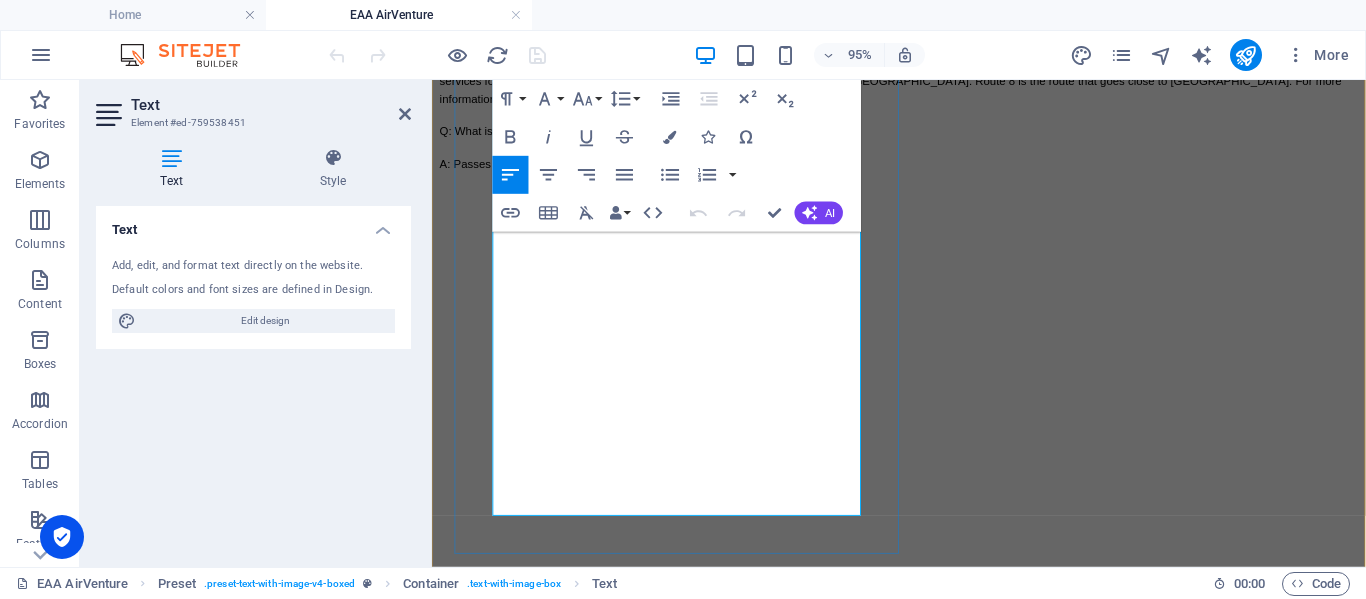 drag, startPoint x: 513, startPoint y: 459, endPoint x: 766, endPoint y: 459, distance: 253 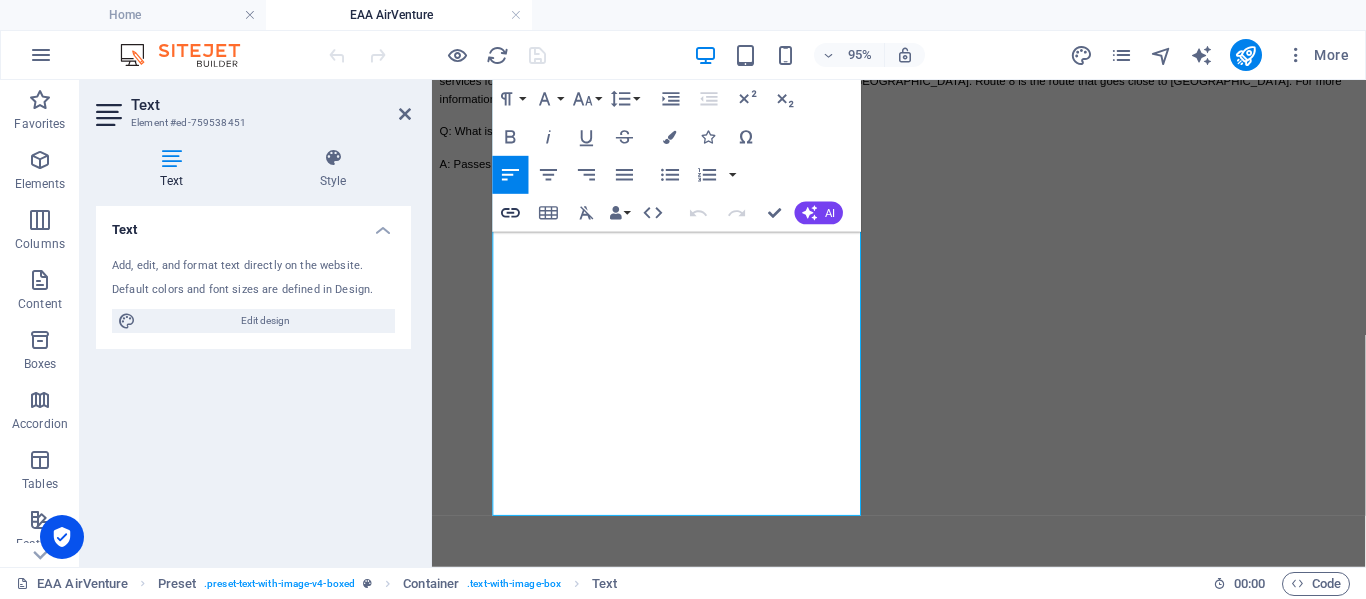 click 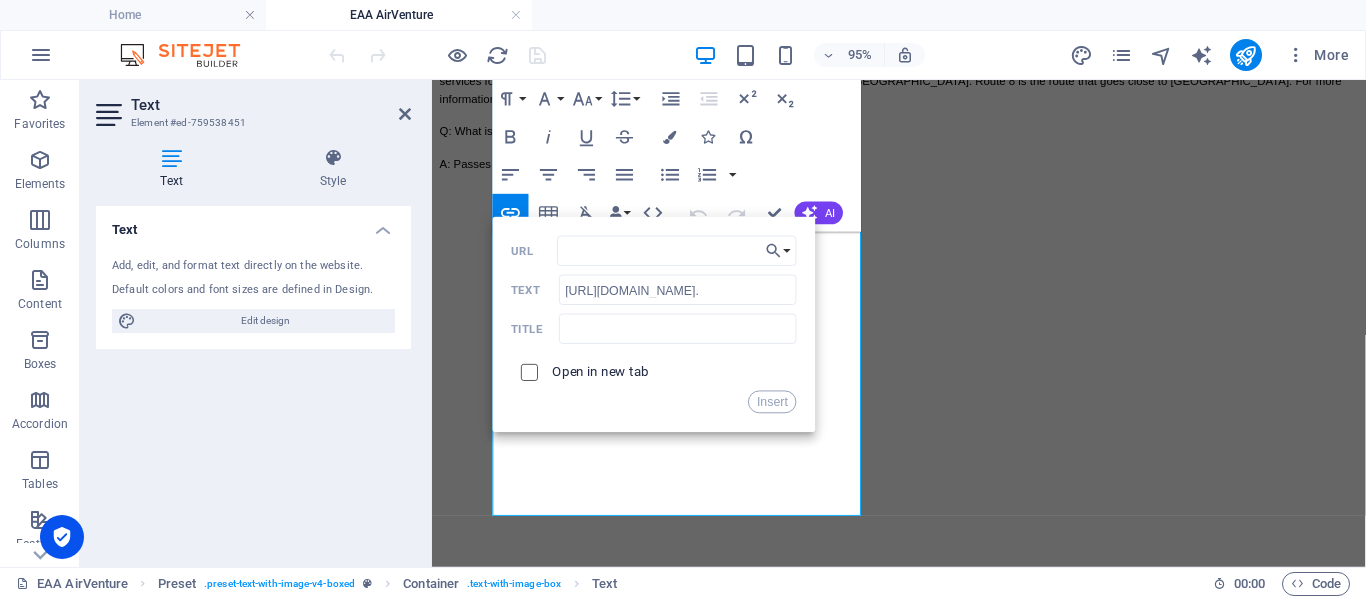 click at bounding box center (526, 369) 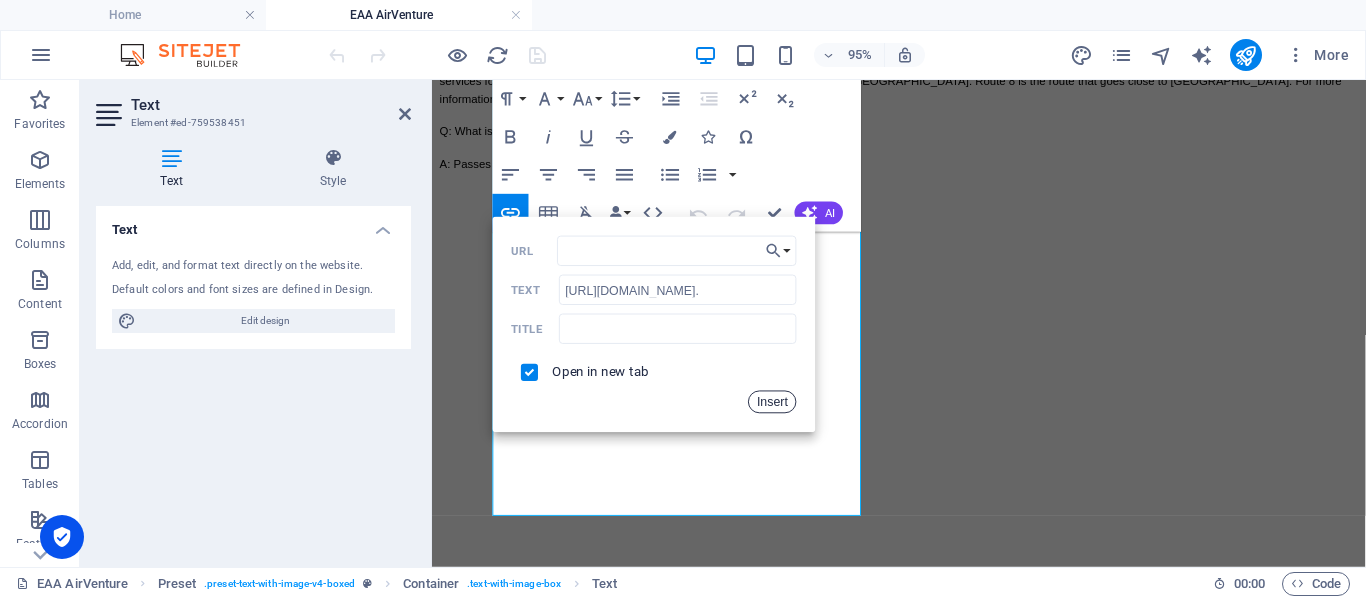 click on "Insert" at bounding box center [773, 402] 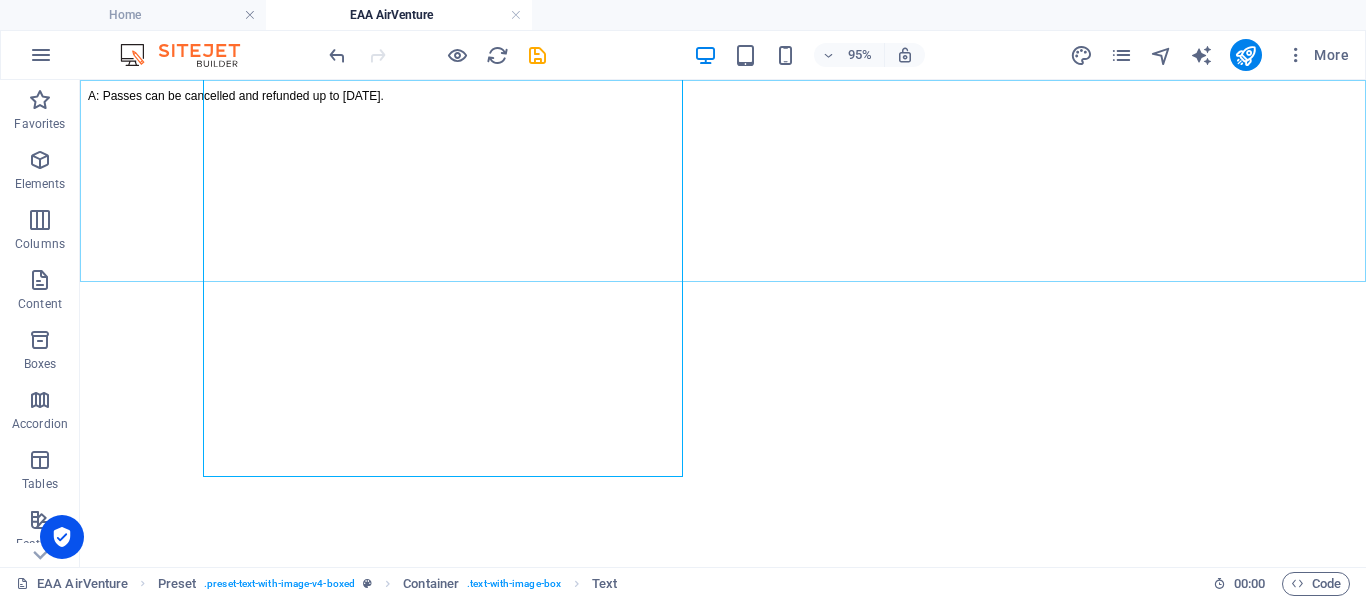 scroll, scrollTop: 1467, scrollLeft: 0, axis: vertical 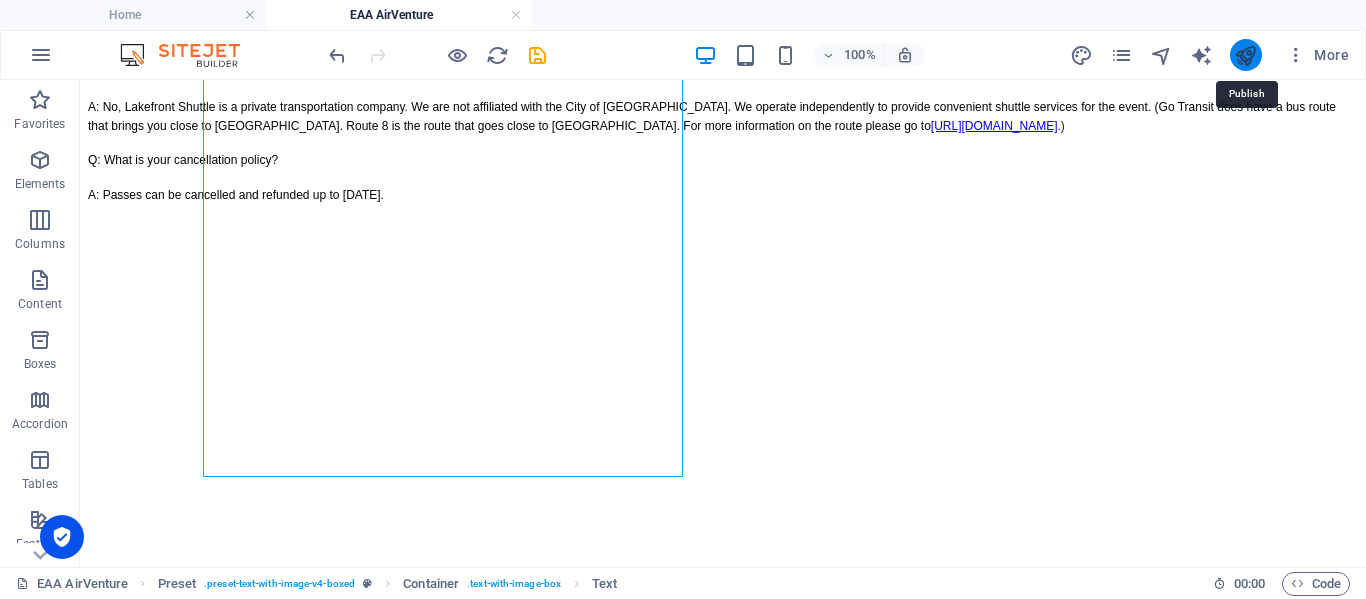 click at bounding box center (1245, 55) 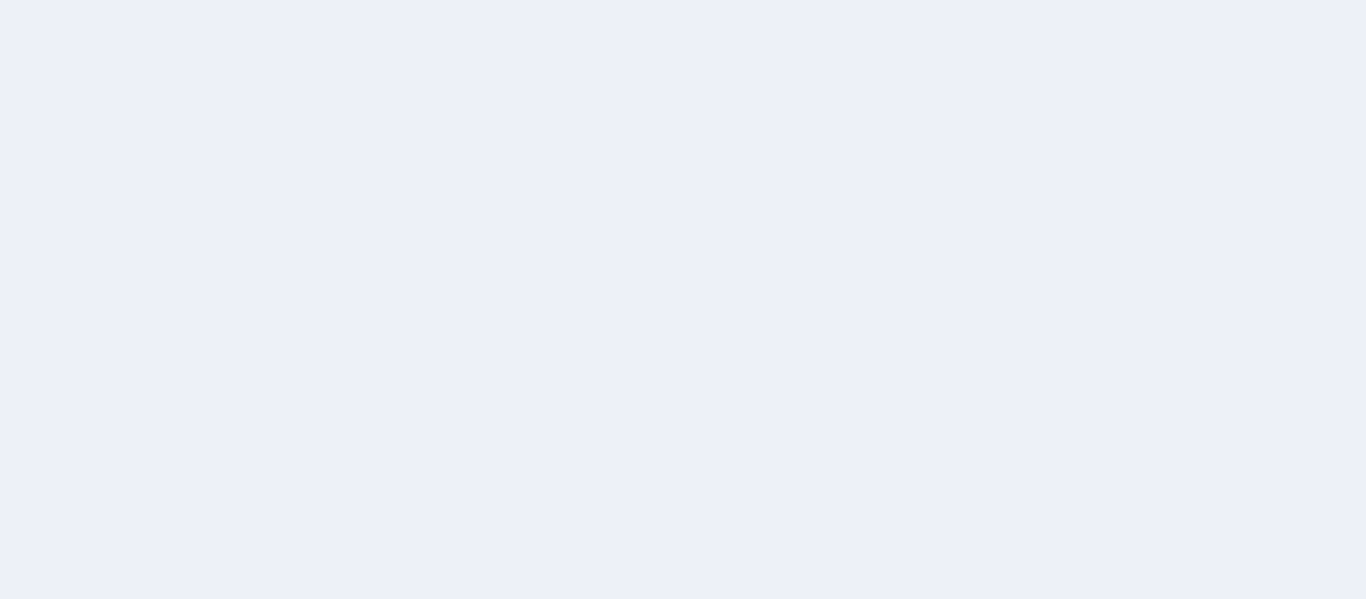 scroll, scrollTop: 0, scrollLeft: 0, axis: both 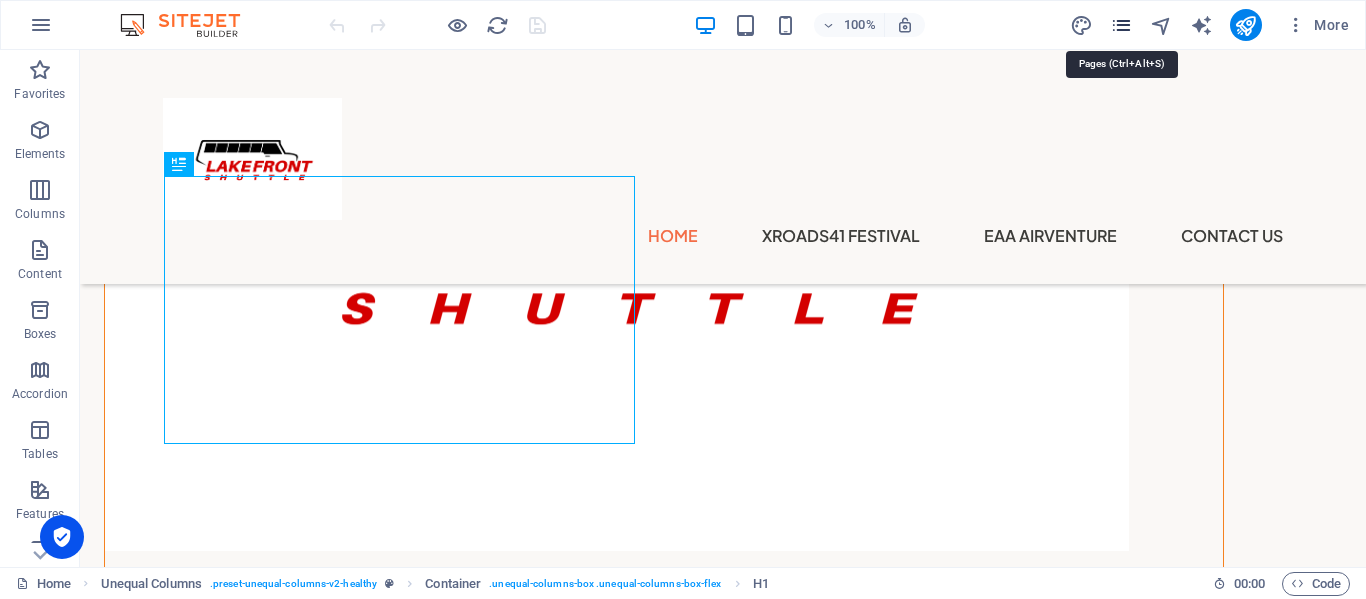 click at bounding box center (1121, 25) 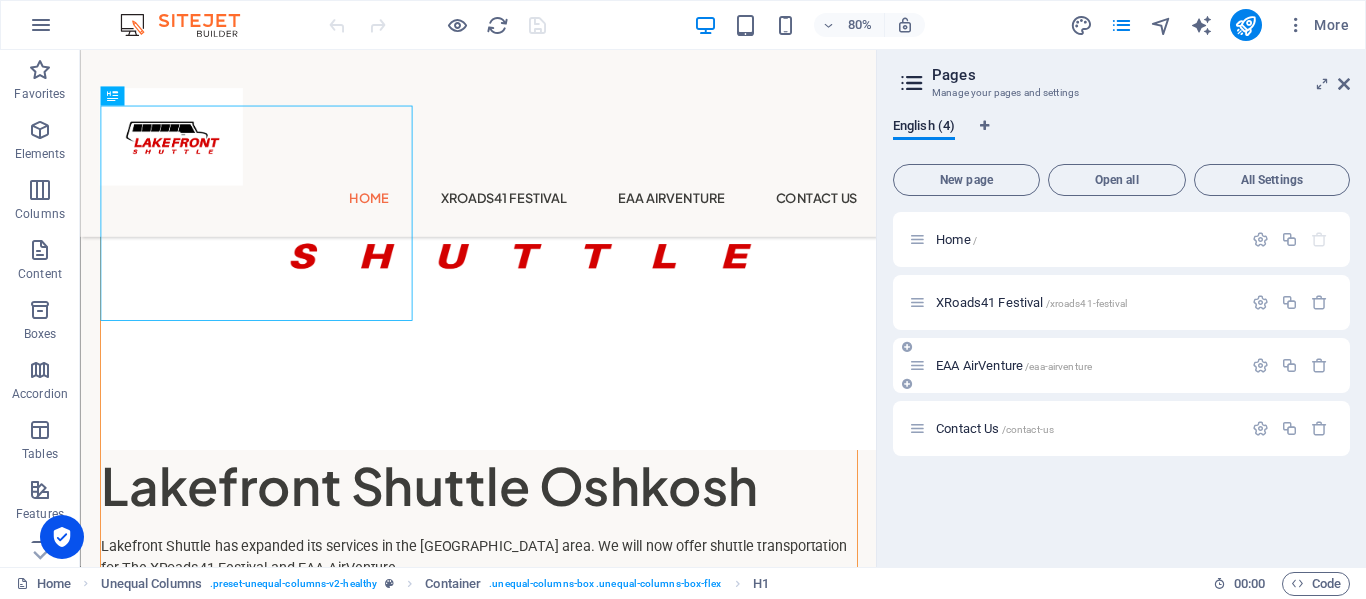 click on "/eaa-airventure" at bounding box center (1058, 366) 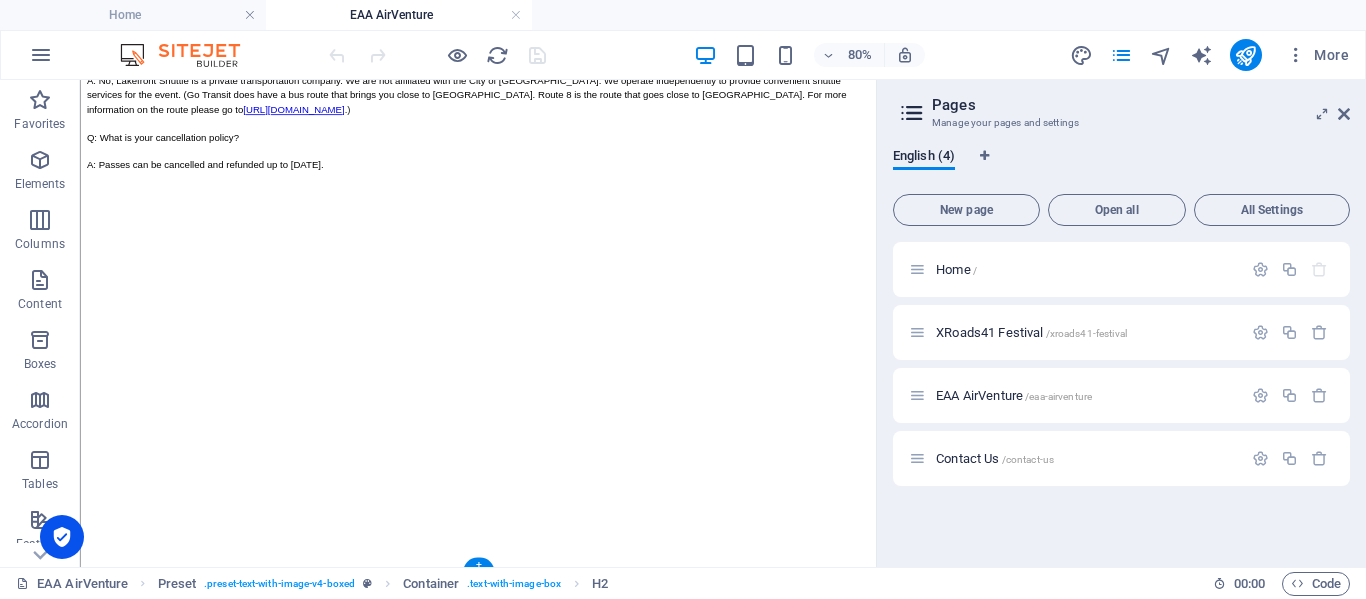 scroll, scrollTop: 1531, scrollLeft: 0, axis: vertical 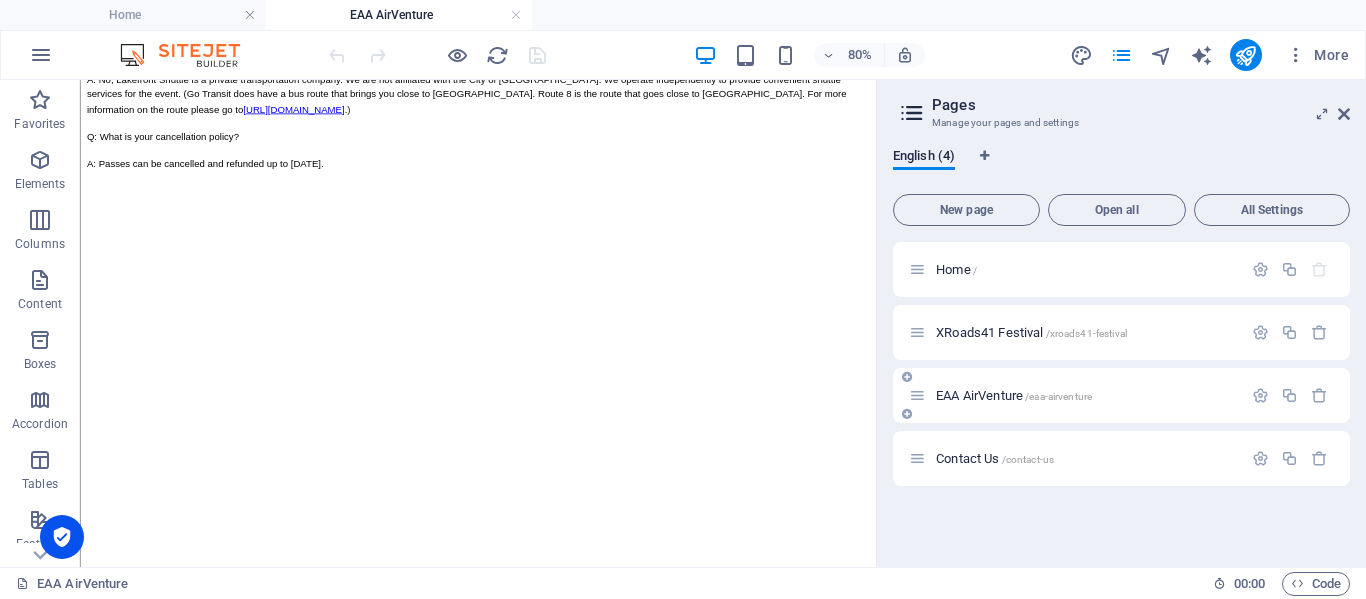 click on "EAA AirVenture /eaa-airventure" at bounding box center [1075, 395] 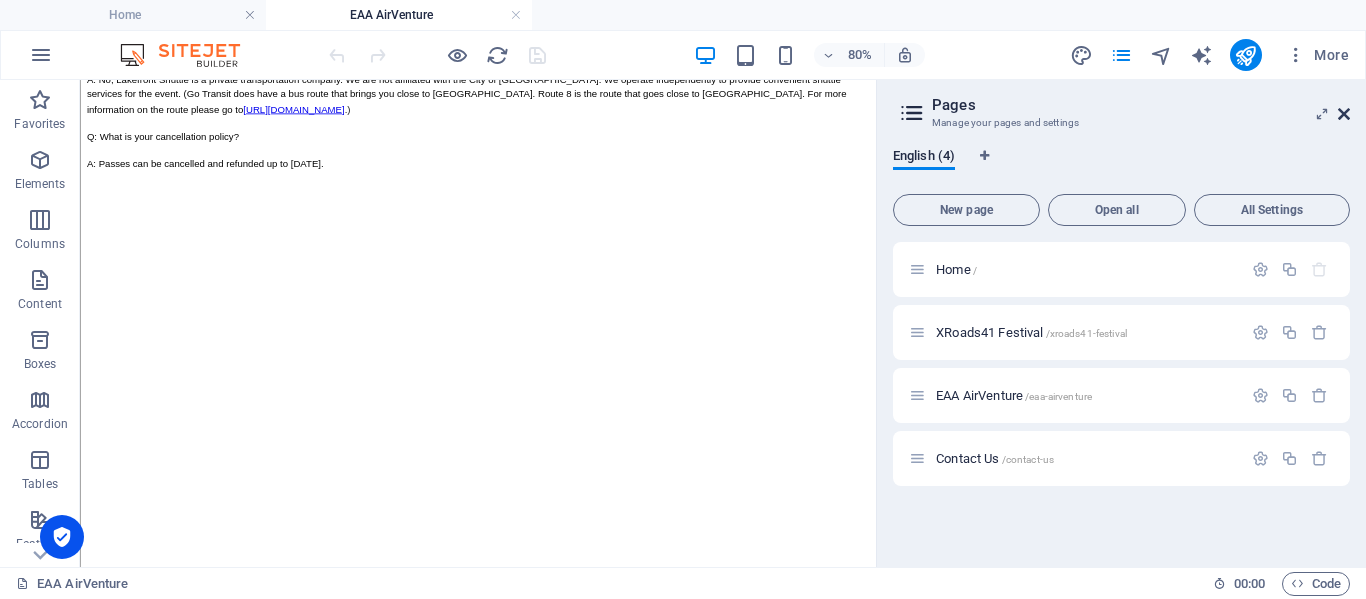 click at bounding box center [1344, 114] 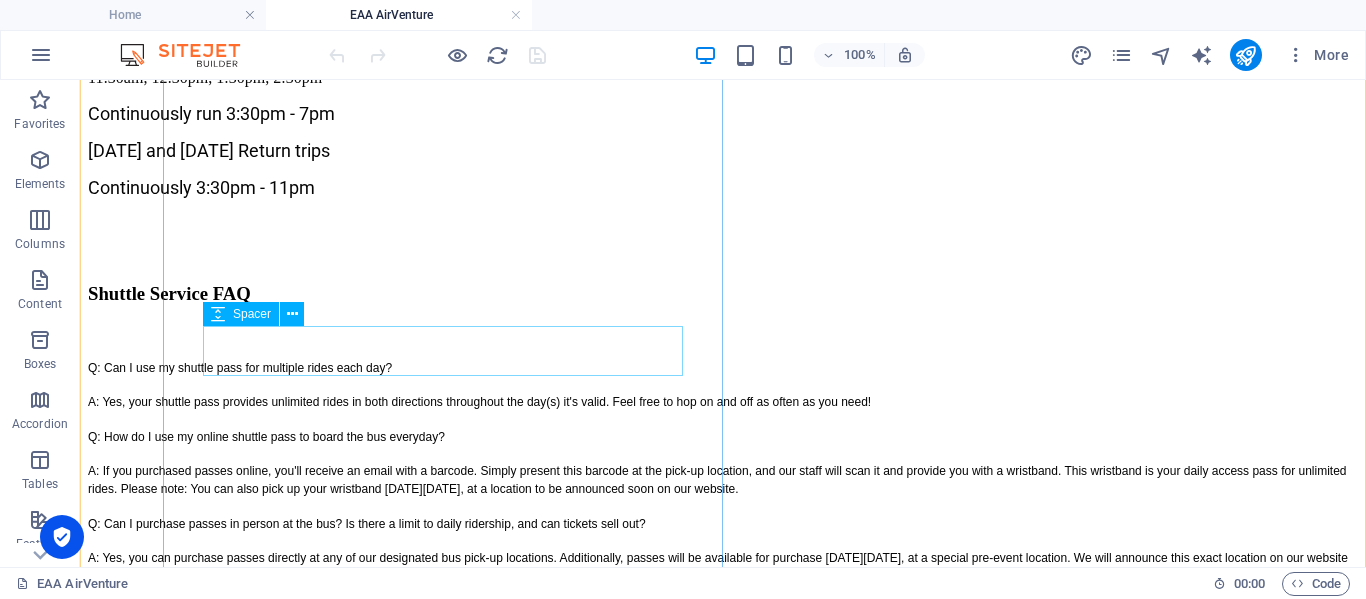 scroll, scrollTop: 787, scrollLeft: 0, axis: vertical 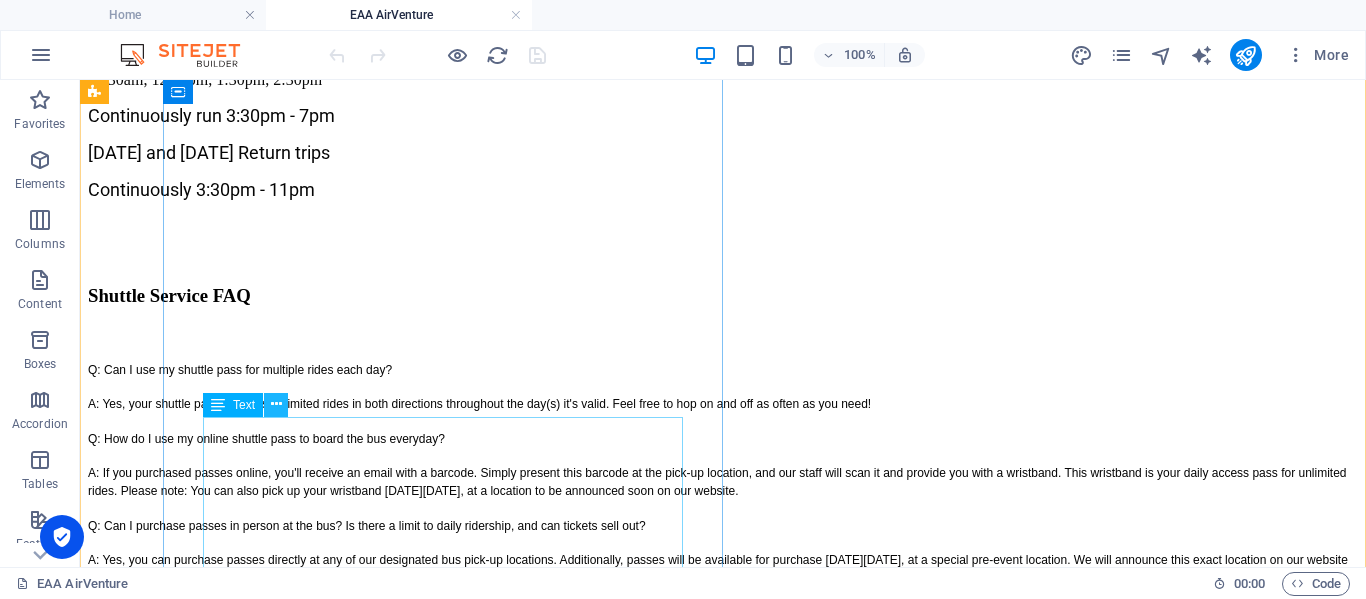 click at bounding box center (276, 404) 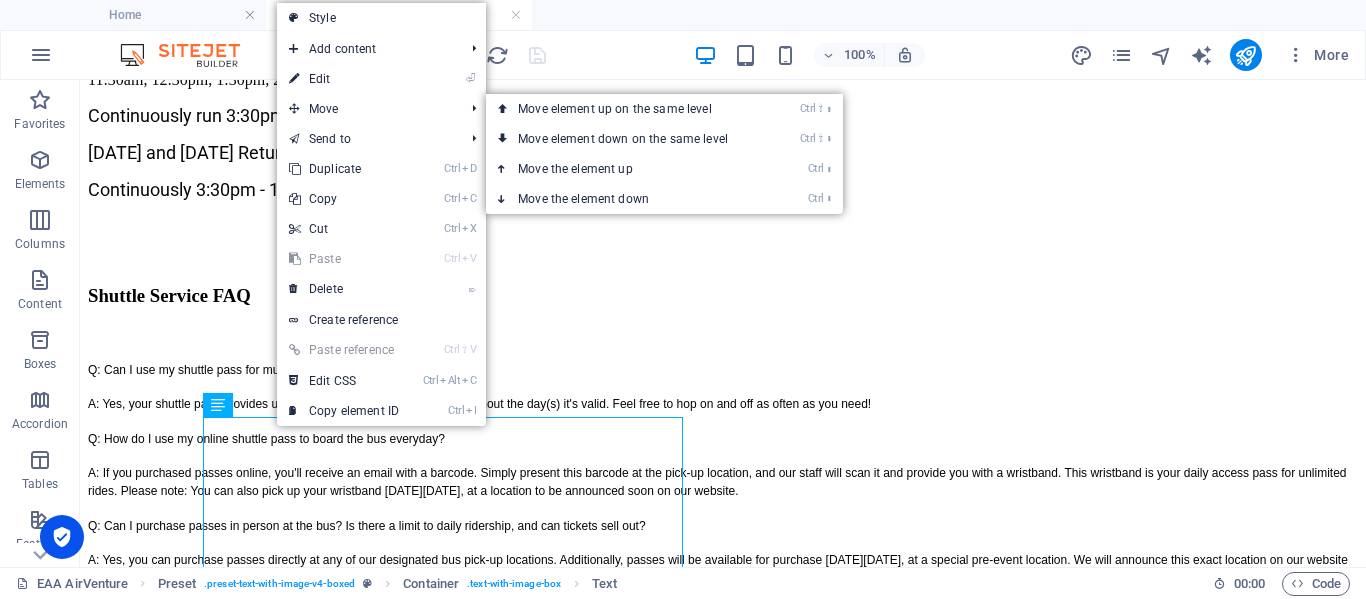 click on "⏎  Edit" at bounding box center (344, 79) 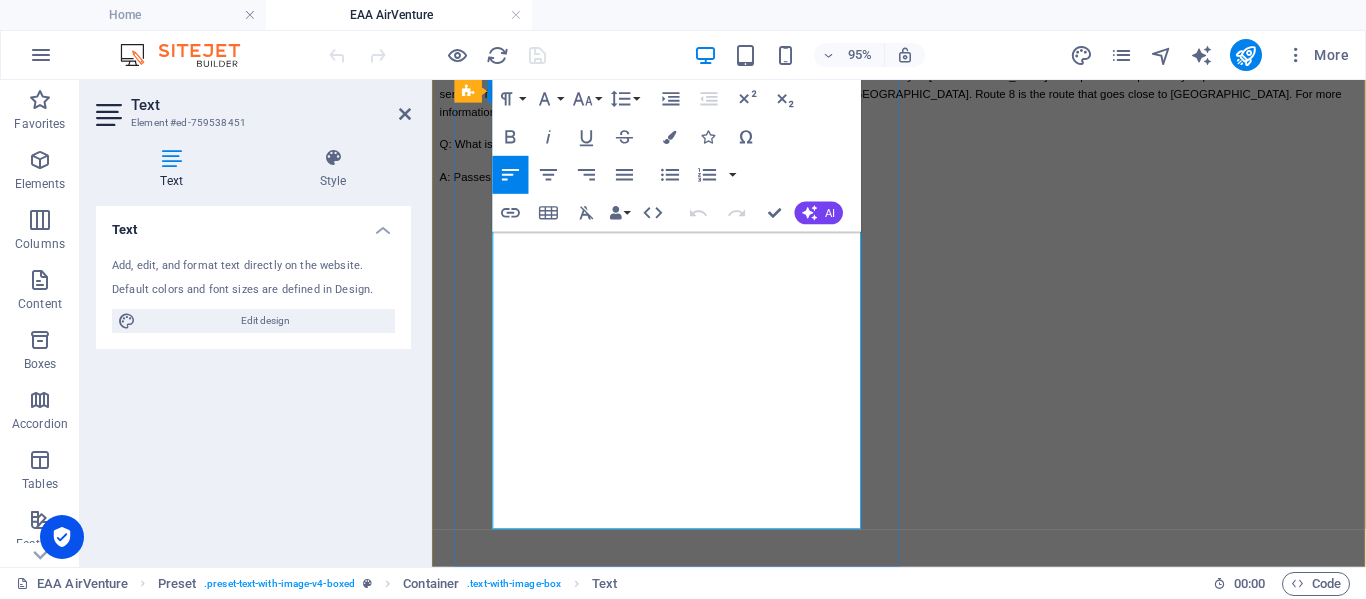 scroll, scrollTop: 1588, scrollLeft: 0, axis: vertical 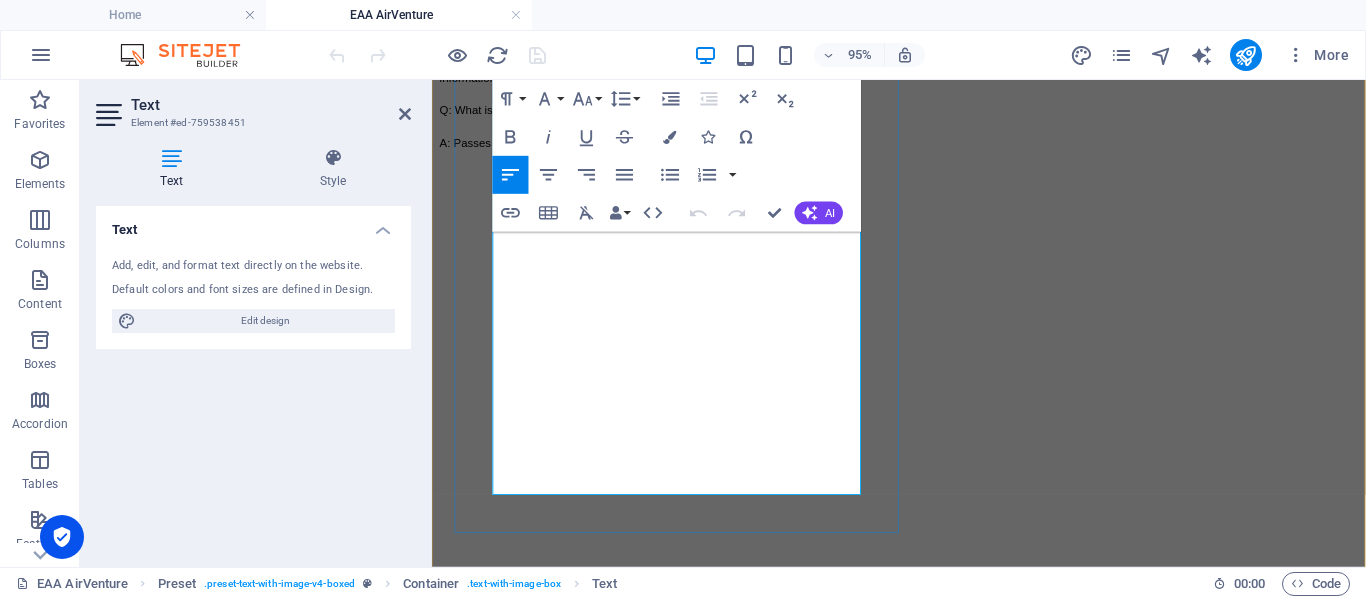 drag, startPoint x: 511, startPoint y: 440, endPoint x: 765, endPoint y: 439, distance: 254.00197 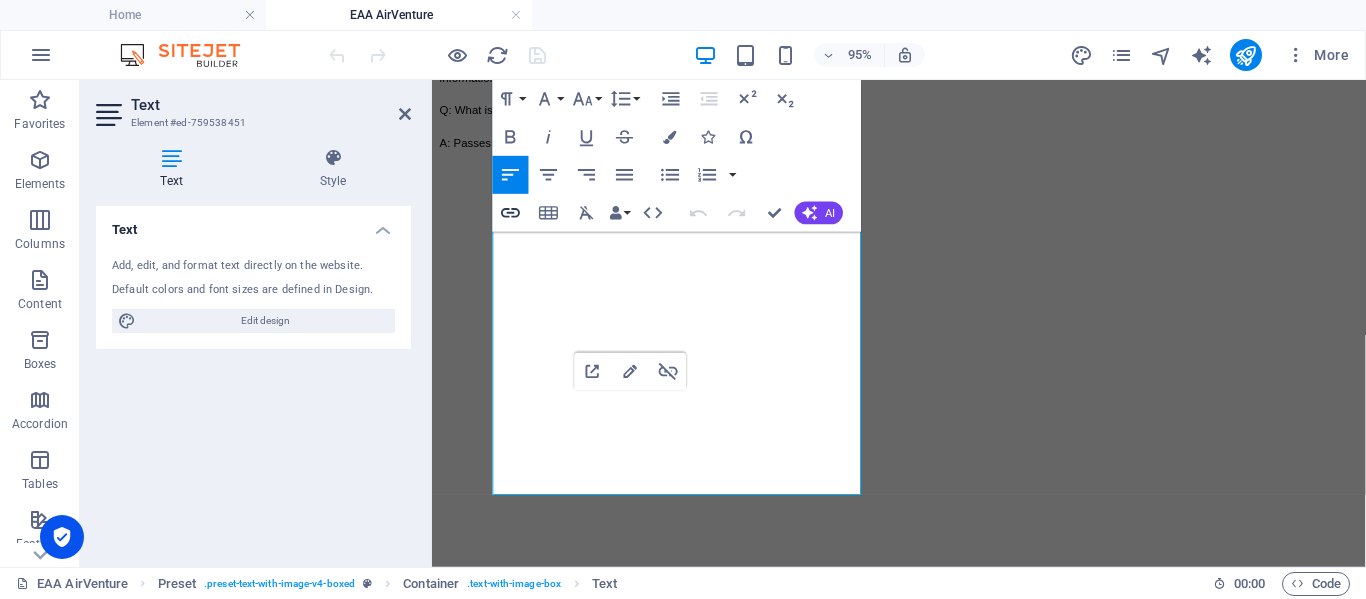 click 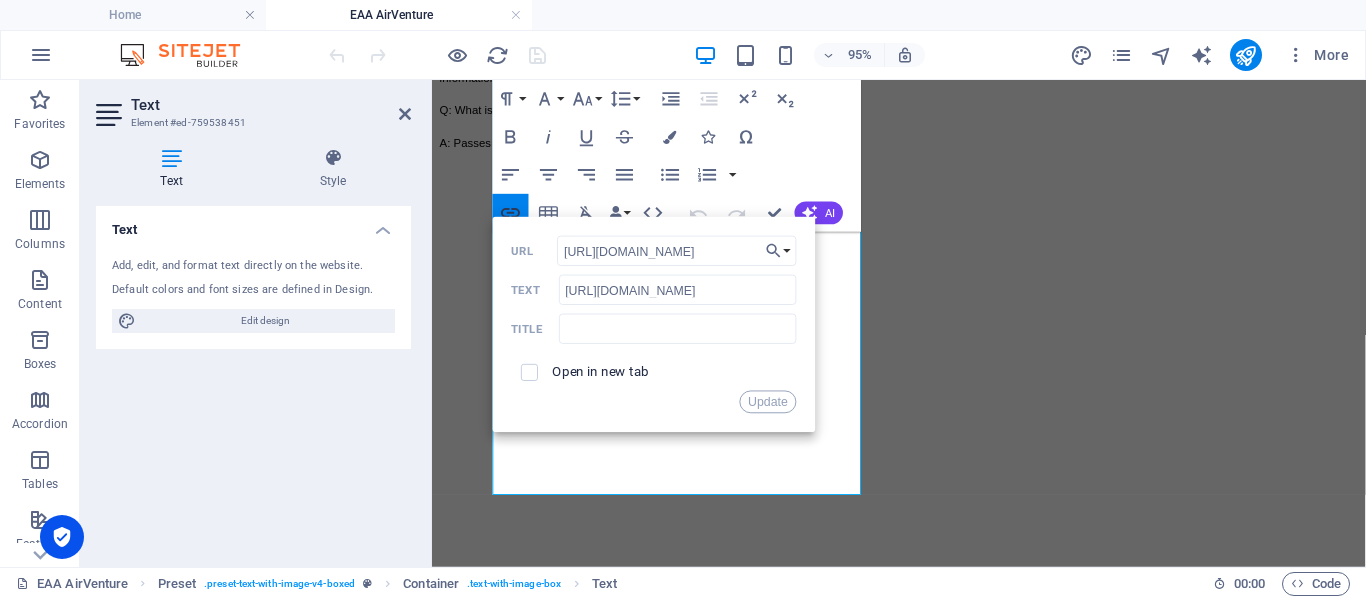 scroll, scrollTop: 0, scrollLeft: 72, axis: horizontal 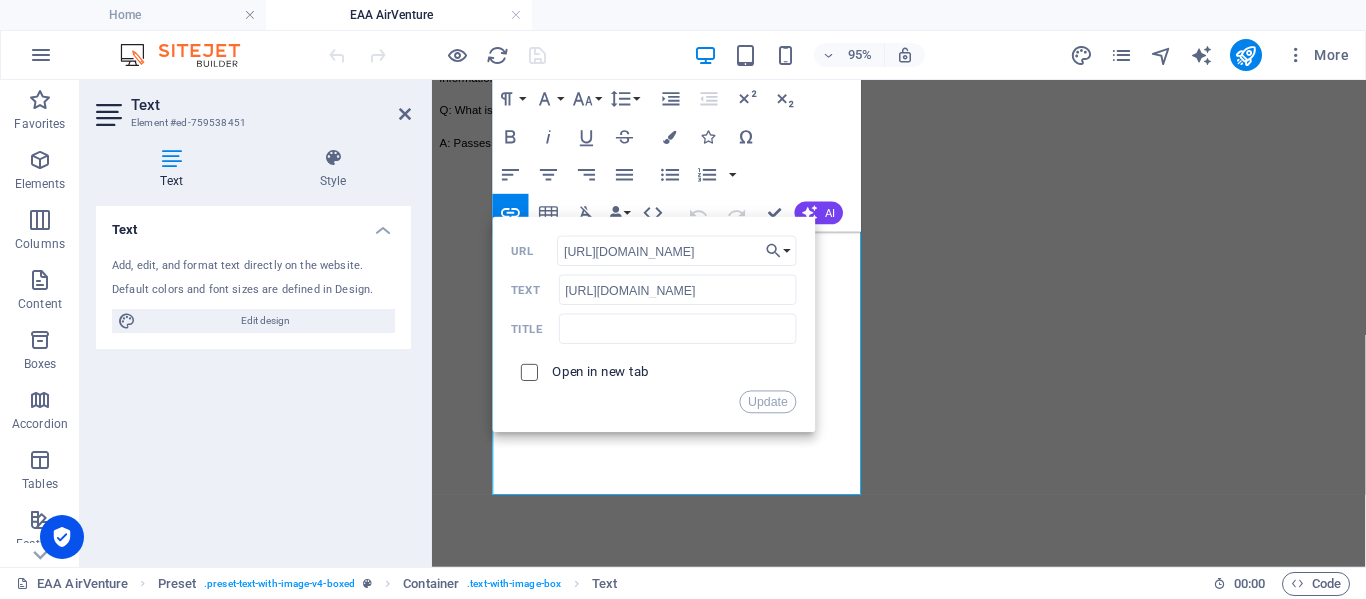 click at bounding box center (526, 369) 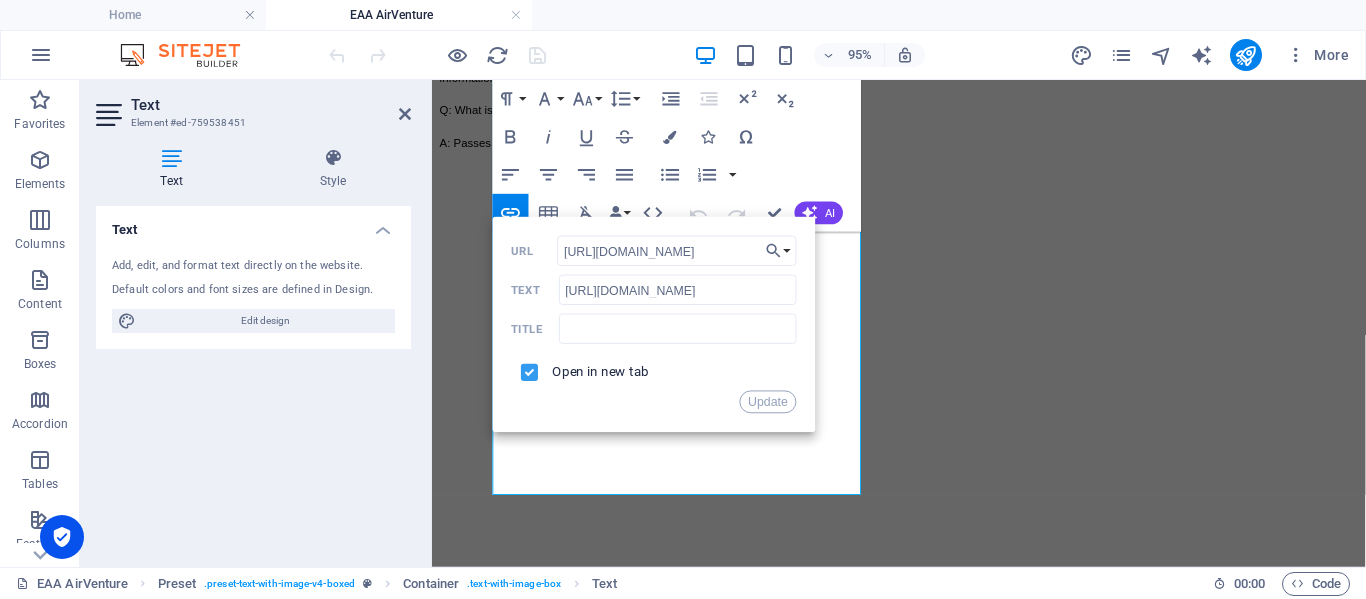 scroll, scrollTop: 0, scrollLeft: 0, axis: both 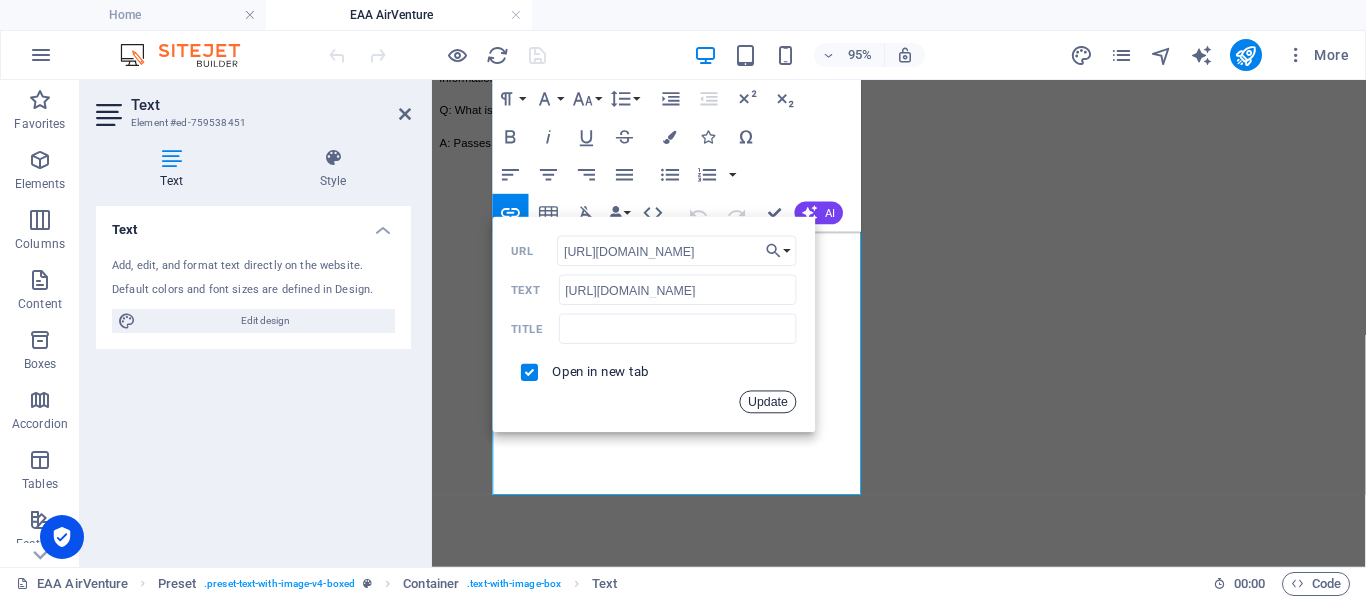 click on "Update" at bounding box center (768, 402) 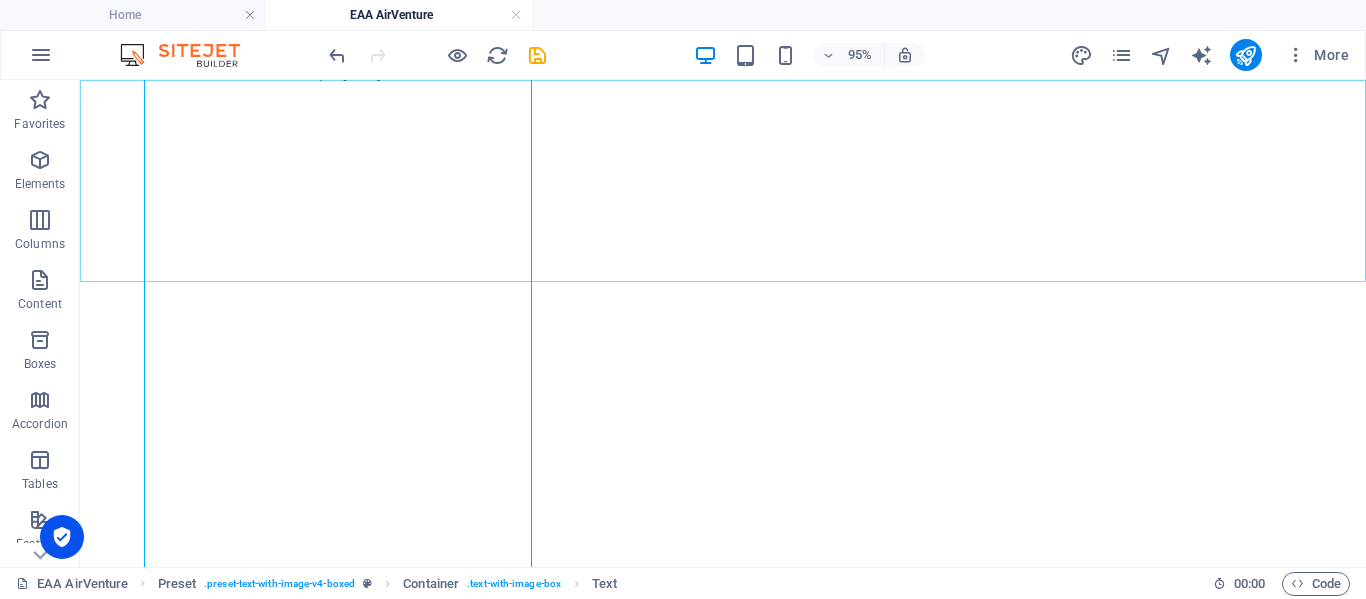 scroll, scrollTop: 1489, scrollLeft: 0, axis: vertical 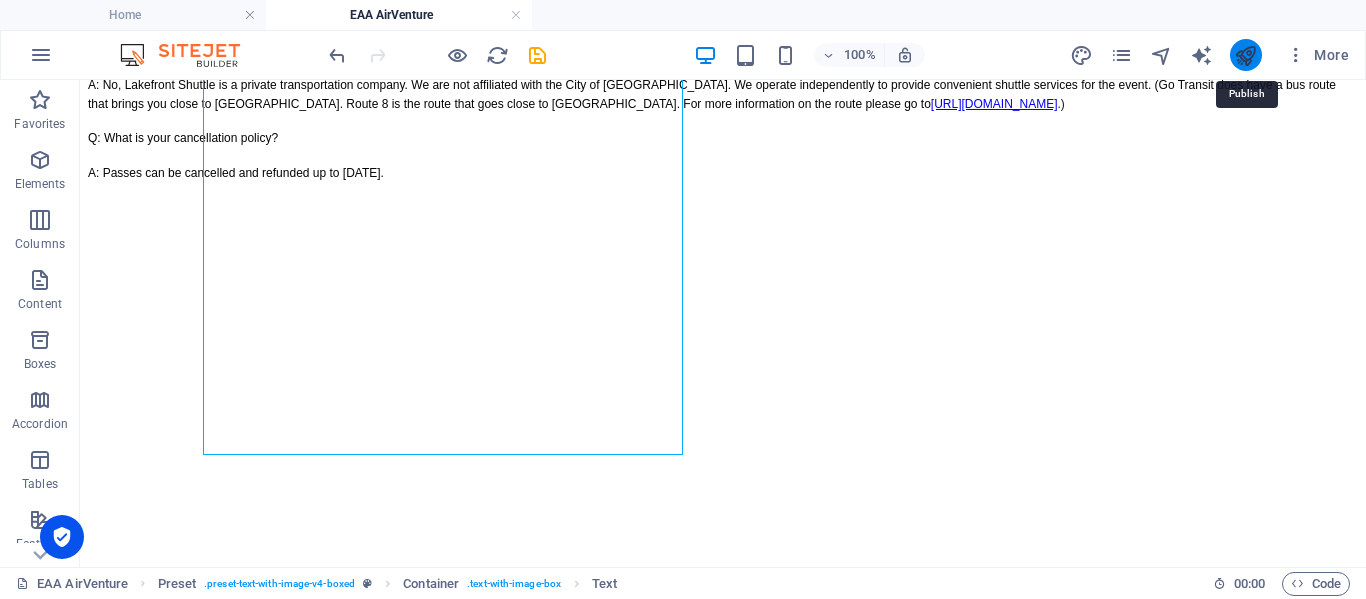click at bounding box center [1245, 55] 